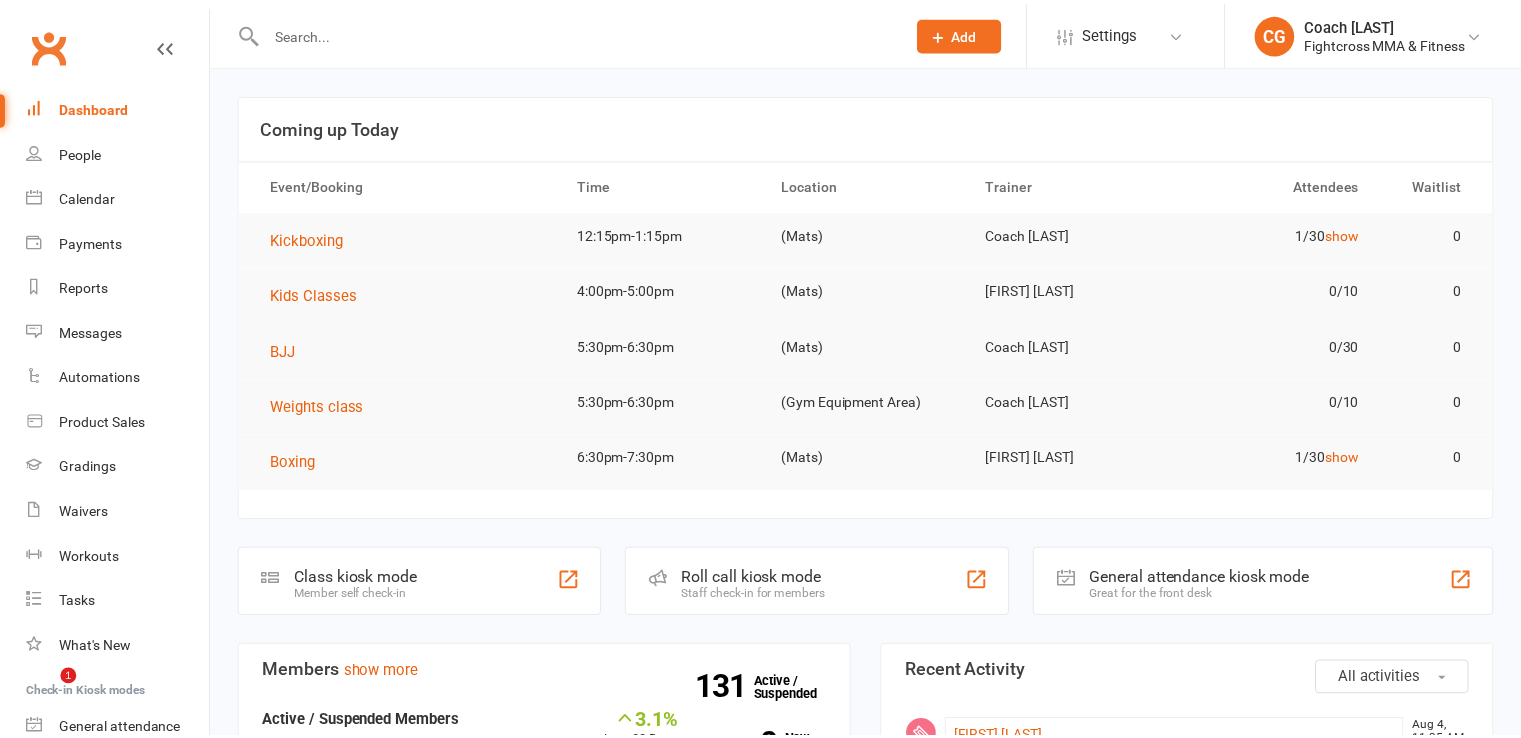 scroll, scrollTop: 0, scrollLeft: 0, axis: both 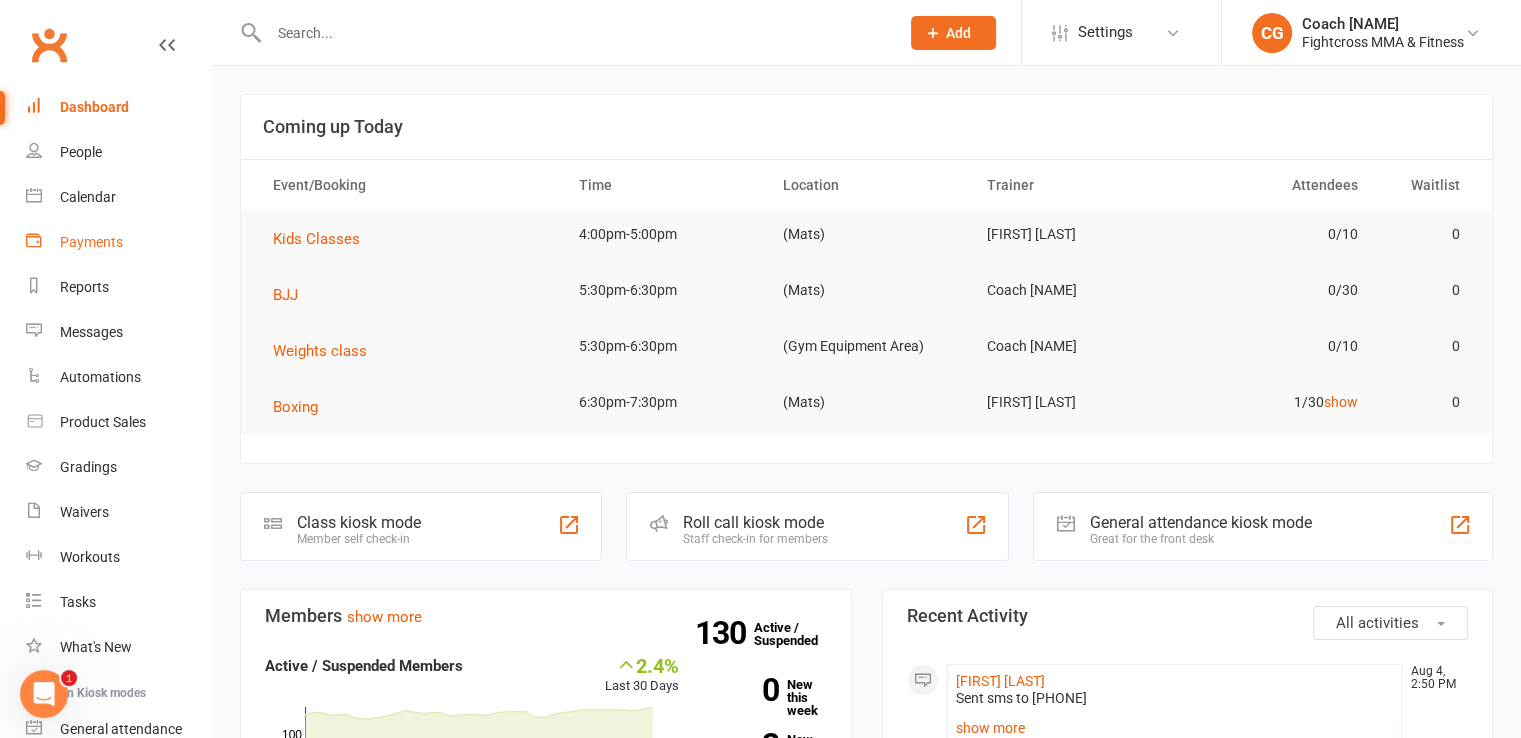 click on "Payments" at bounding box center (118, 242) 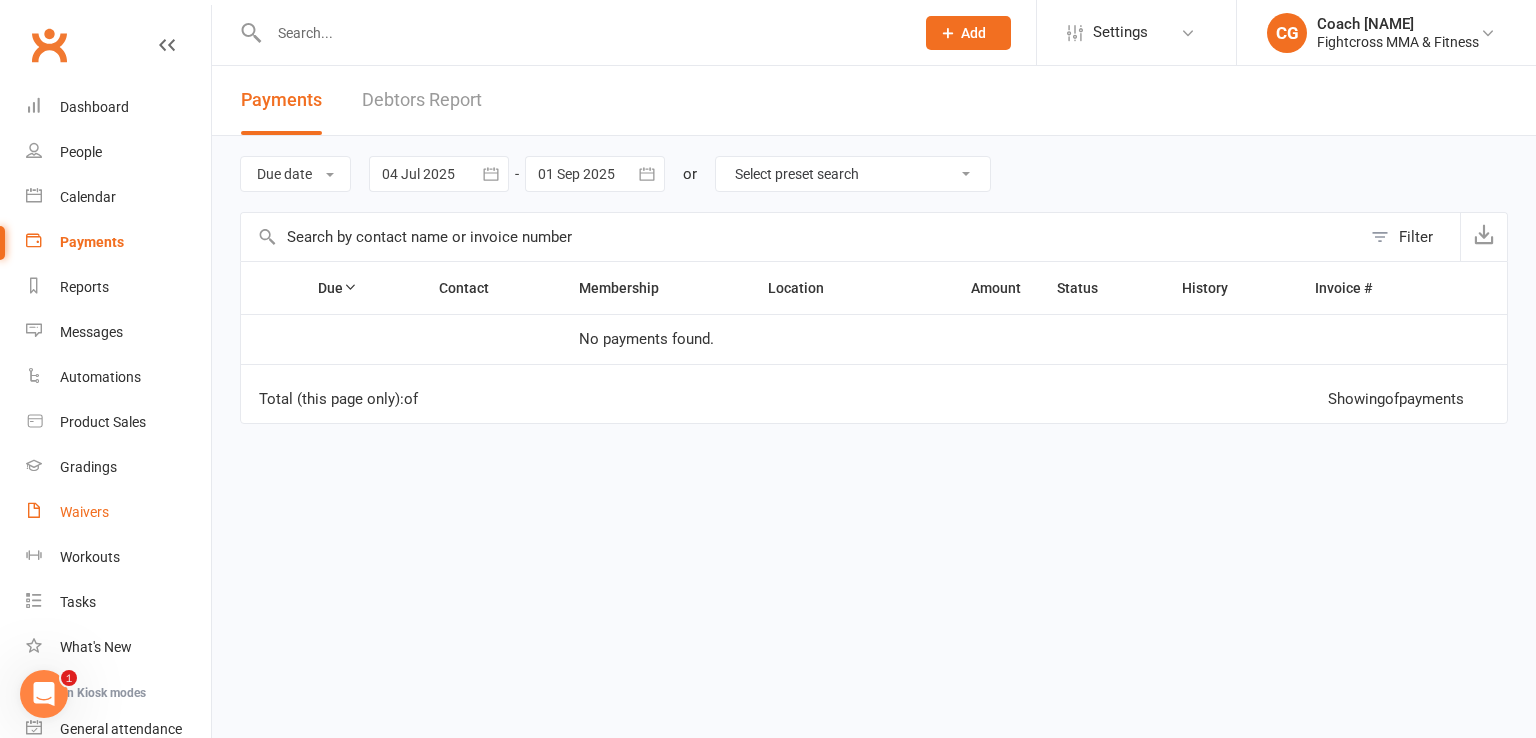 click on "Waivers" at bounding box center (84, 512) 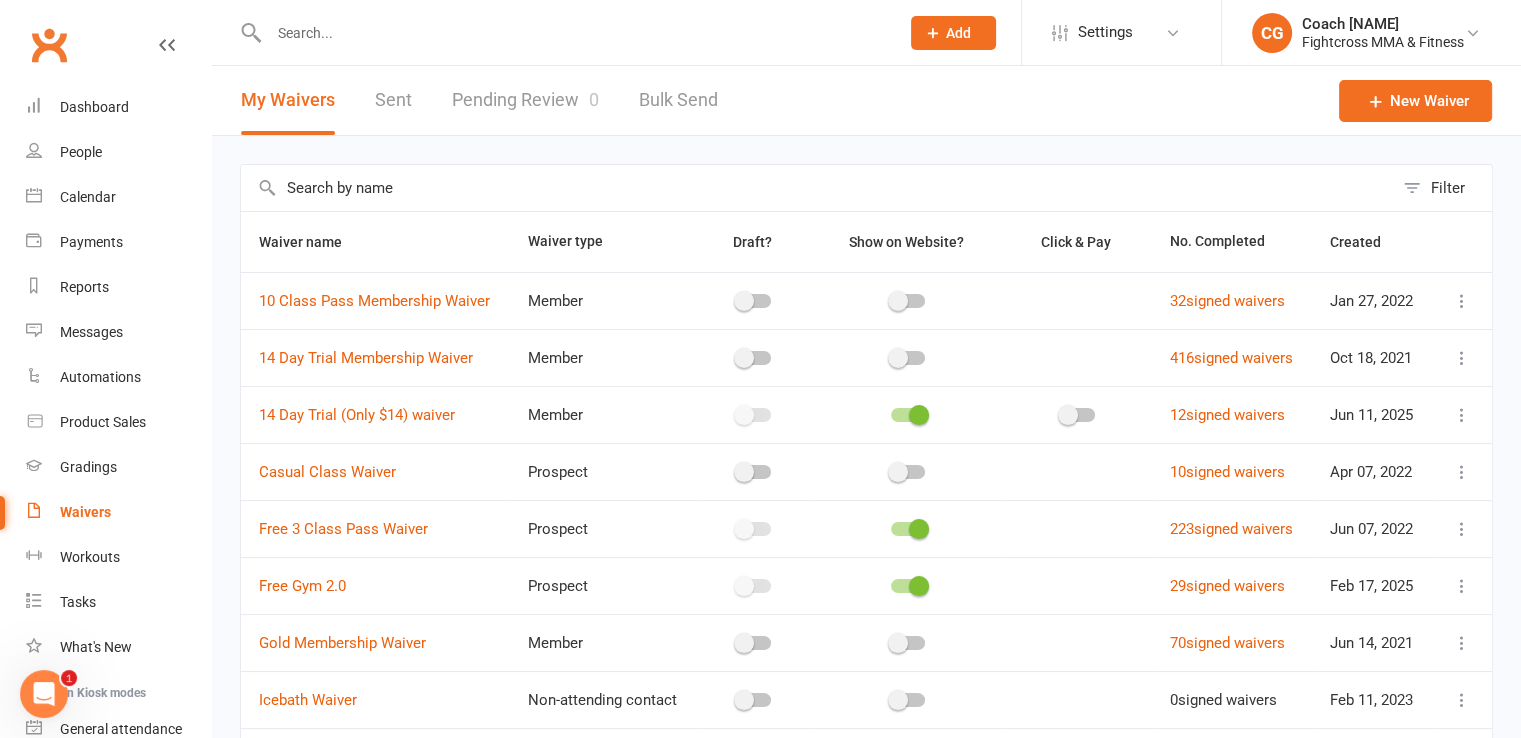 scroll, scrollTop: 256, scrollLeft: 0, axis: vertical 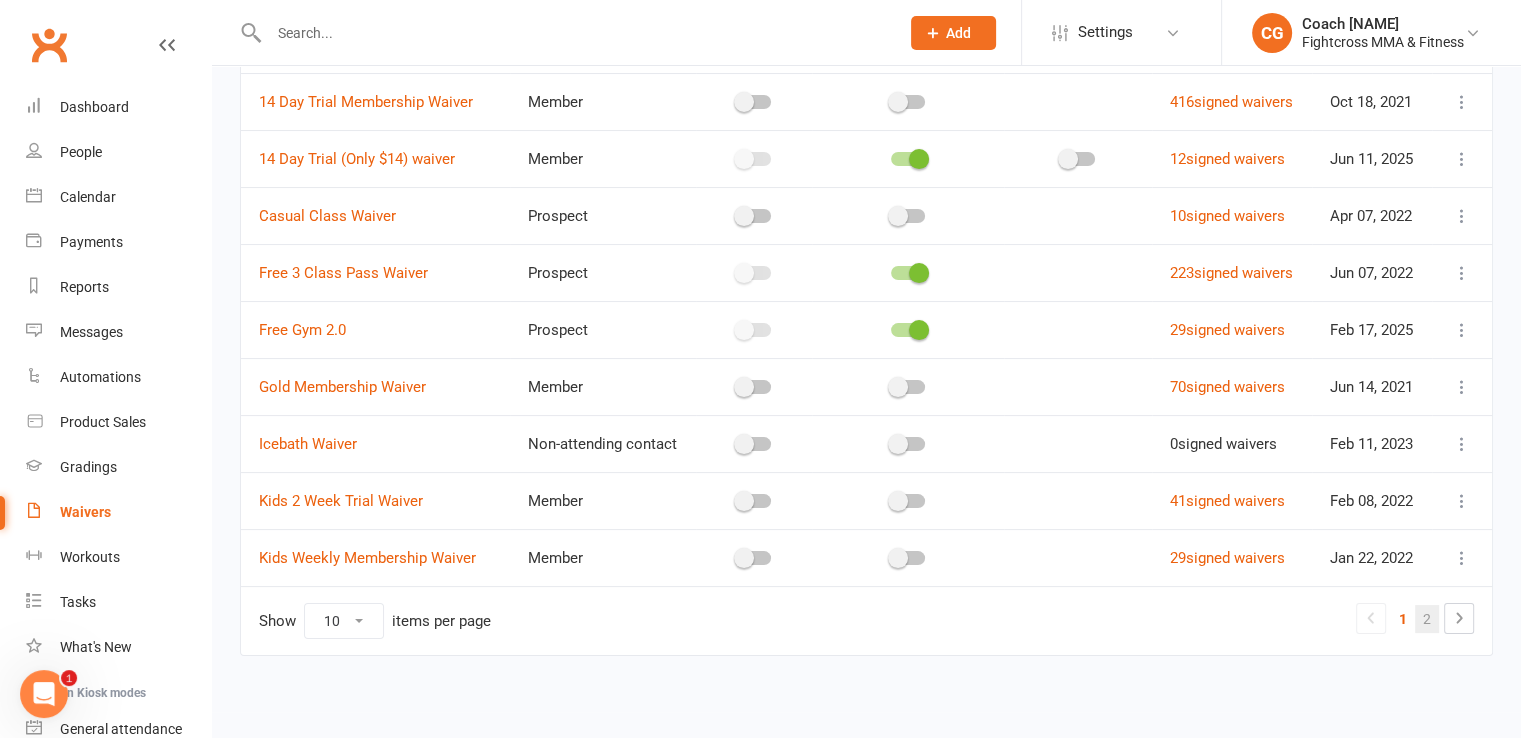 click on "2" at bounding box center (1427, 619) 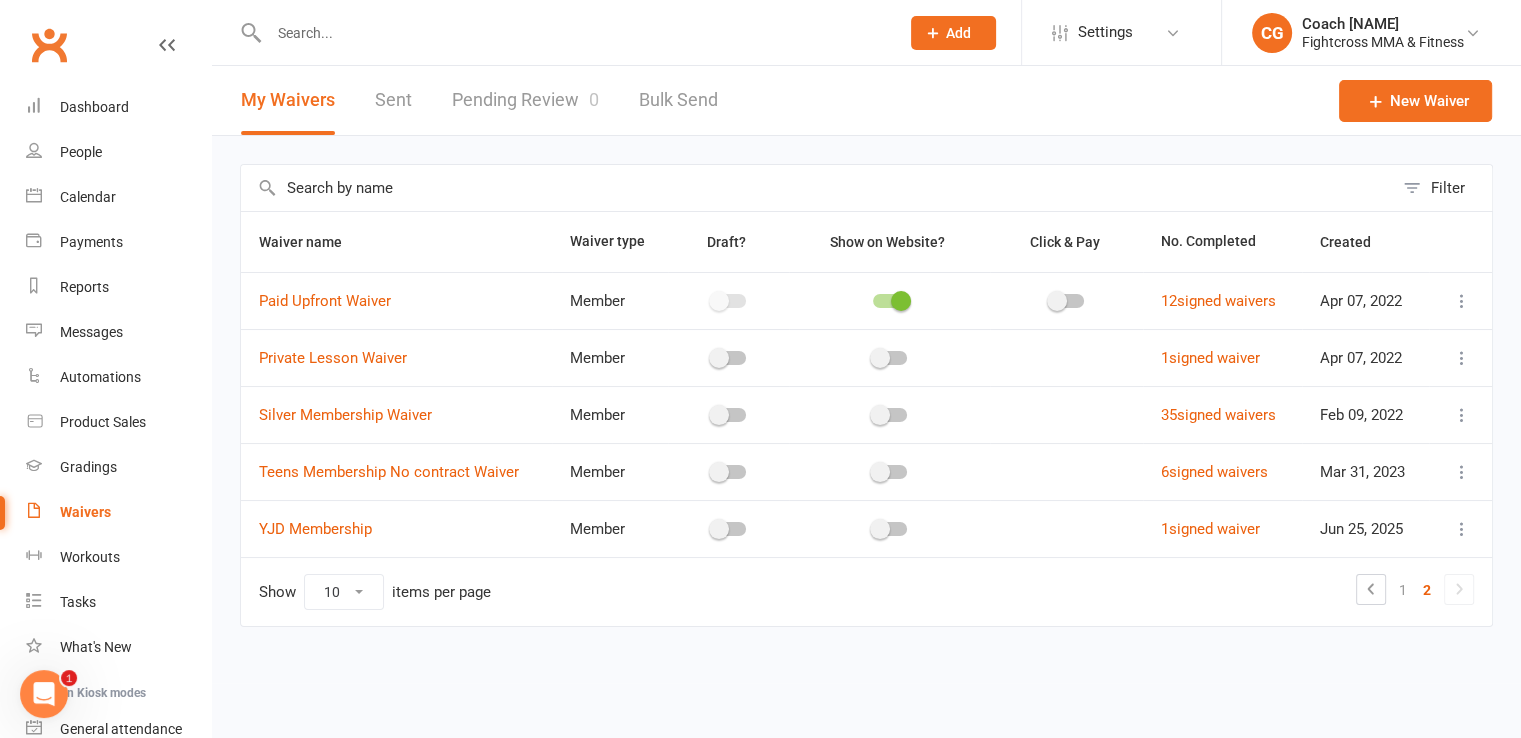 scroll, scrollTop: 0, scrollLeft: 0, axis: both 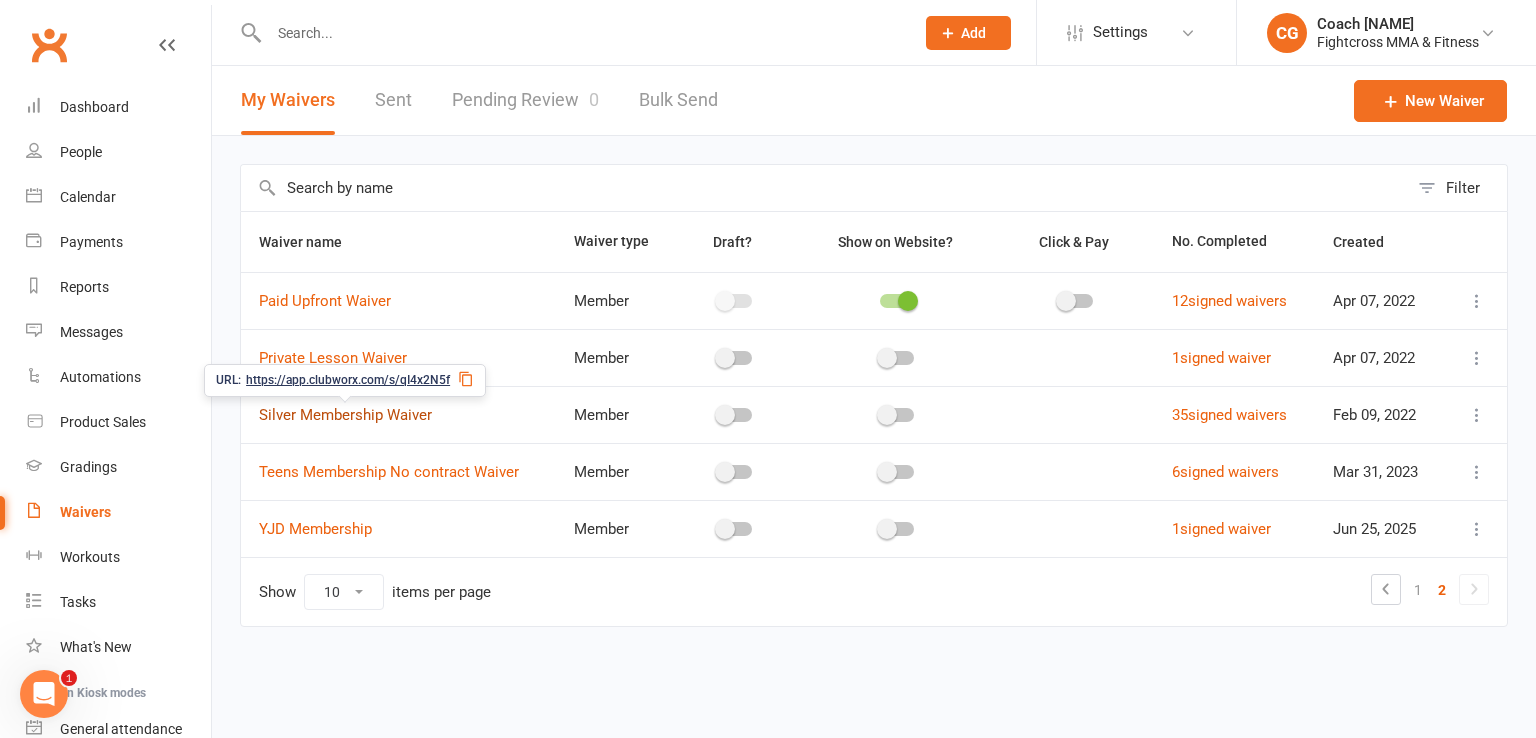 click on "Silver Membership Waiver" at bounding box center [345, 415] 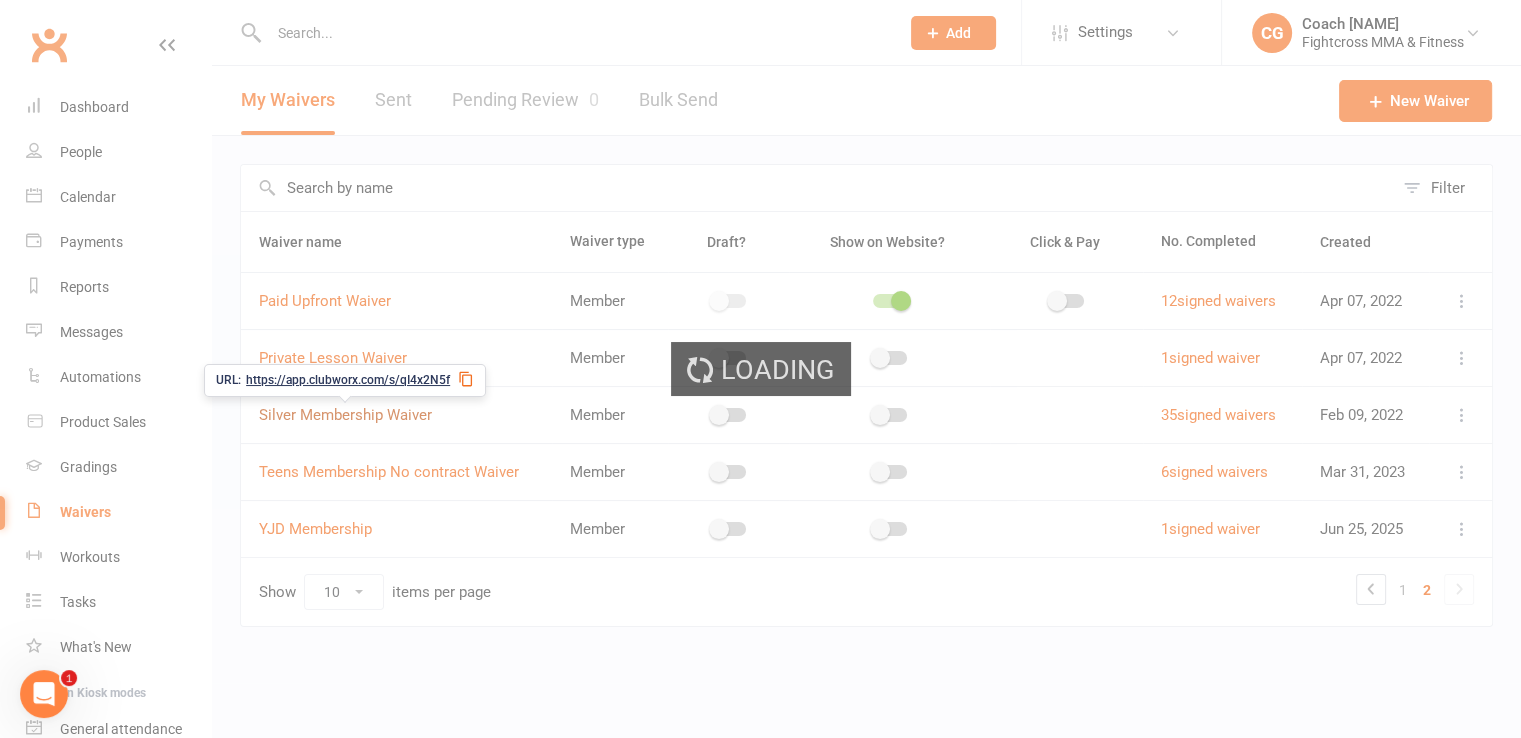 select on "select" 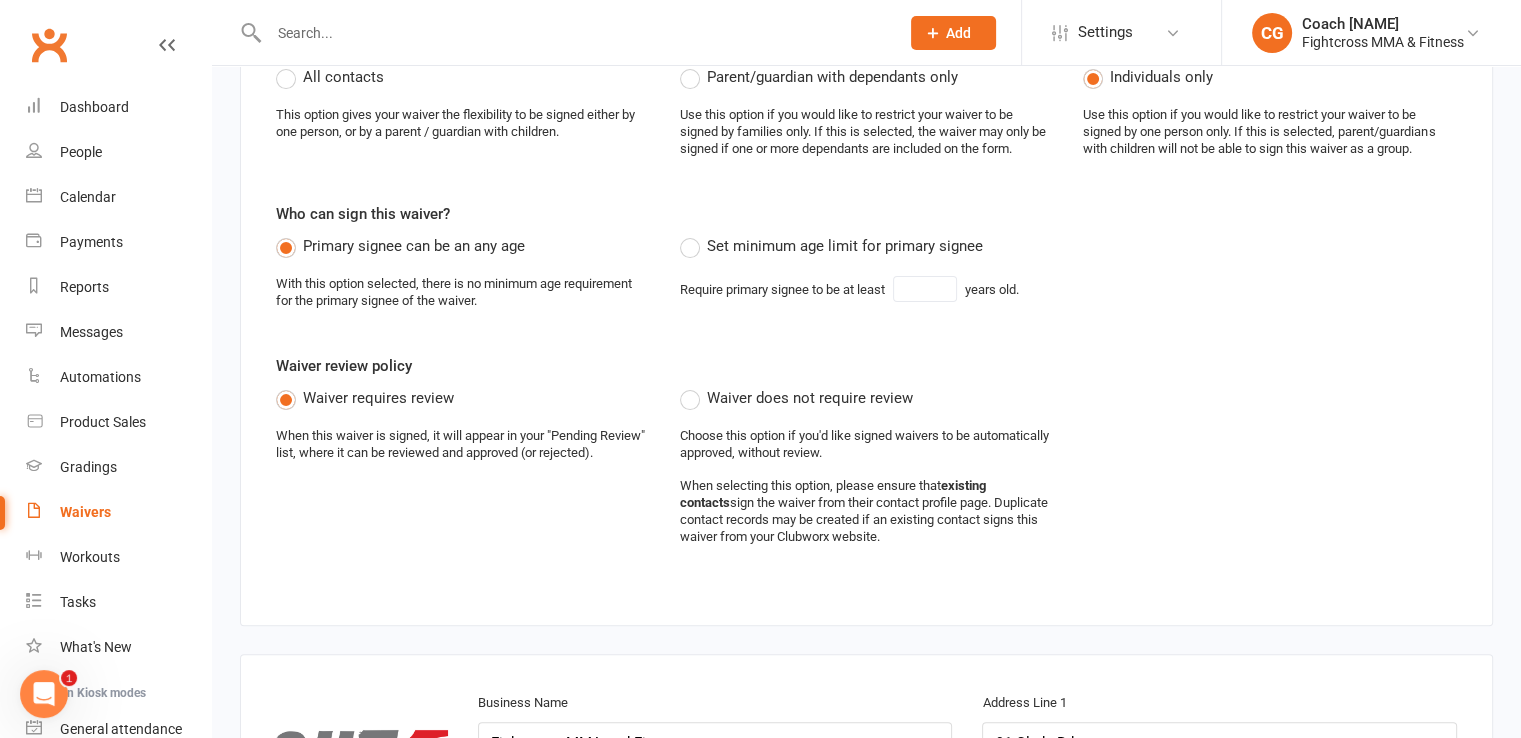 scroll, scrollTop: 1000, scrollLeft: 0, axis: vertical 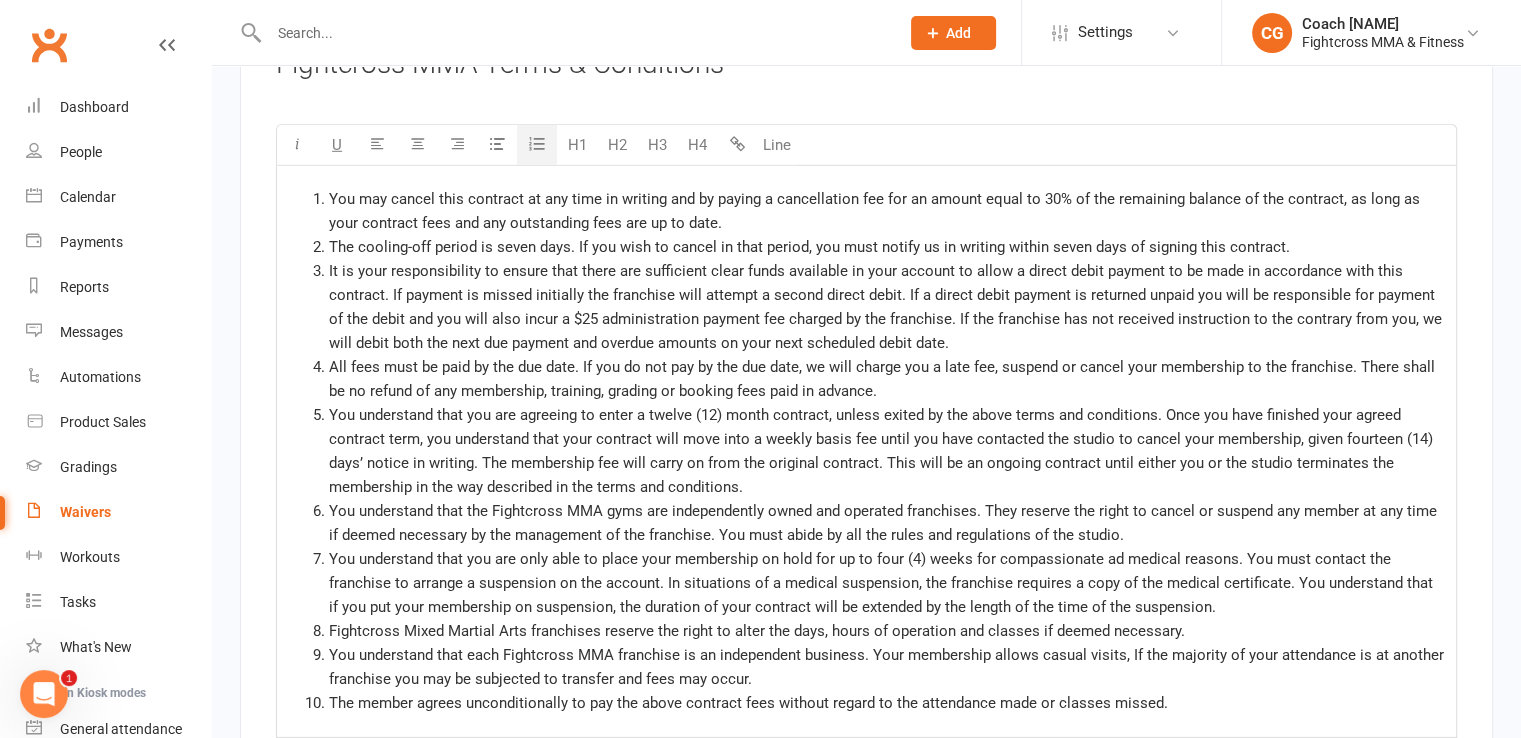 click on "You may cancel this contract at any time in writing and by paying a cancellation fee for an amount equal to 30% of the remaining balance of the contract, as long as your contract fees and any outstanding fees are up to date." at bounding box center (876, 211) 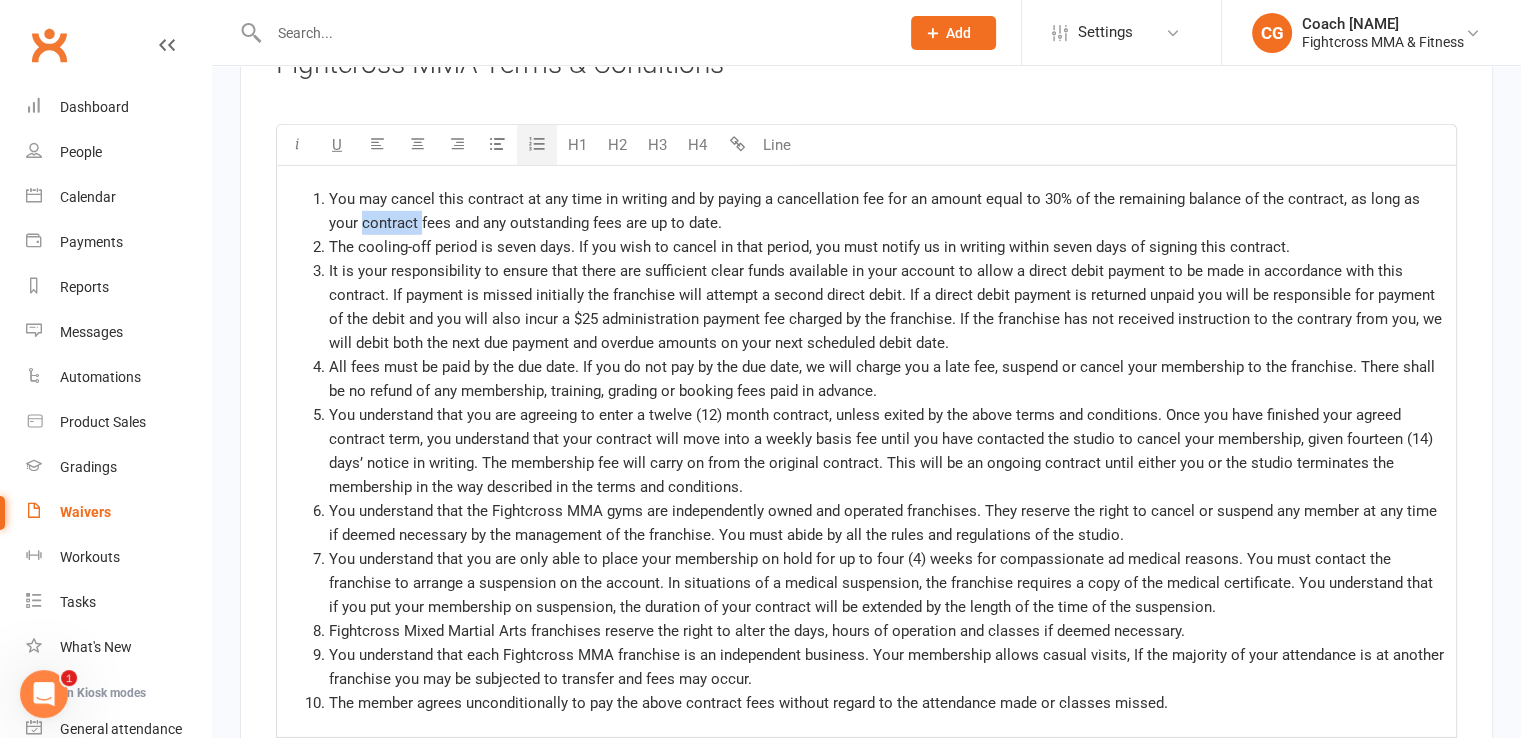 click on "You may cancel this contract at any time in writing and by paying a cancellation fee for an amount equal to 30% of the remaining balance of the contract, as long as your contract fees and any outstanding fees are up to date." at bounding box center (876, 211) 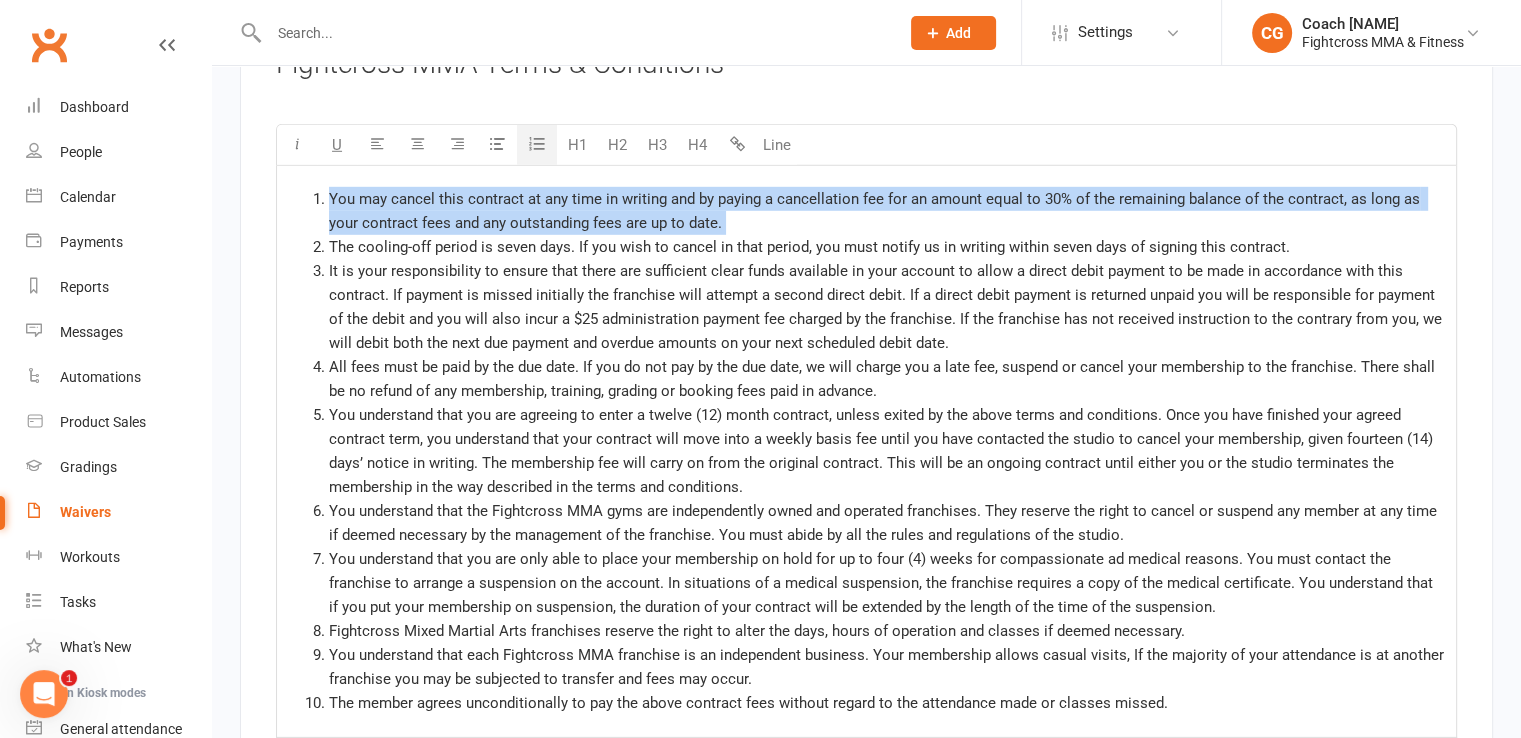 click on "You may cancel this contract at any time in writing and by paying a cancellation fee for an amount equal to 30% of the remaining balance of the contract, as long as your contract fees and any outstanding fees are up to date." at bounding box center (876, 211) 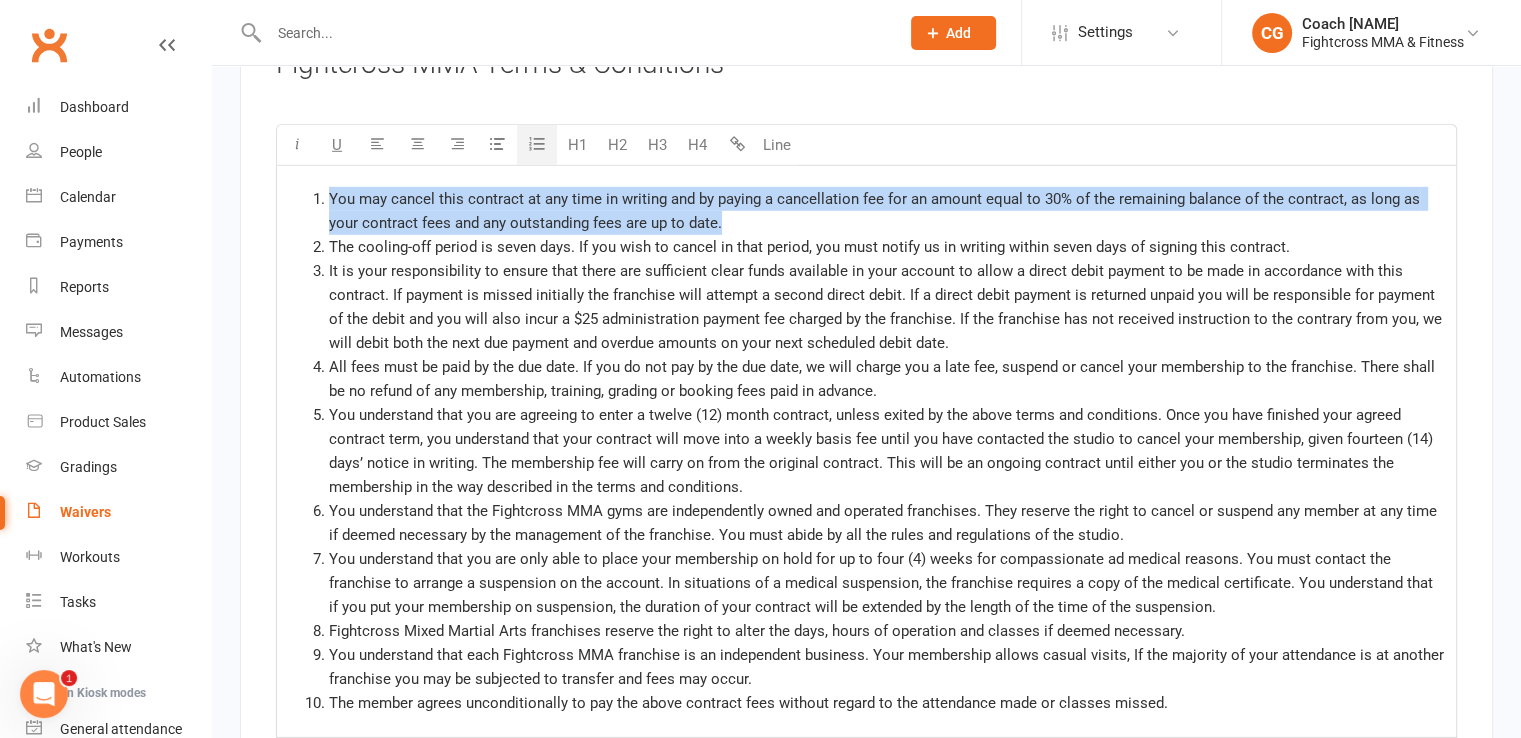 click on "You may cancel this contract at any time in writing and by paying a cancellation fee for an amount equal to 30% of the remaining balance of the contract, as long as your contract fees and any outstanding fees are up to date." at bounding box center (876, 211) 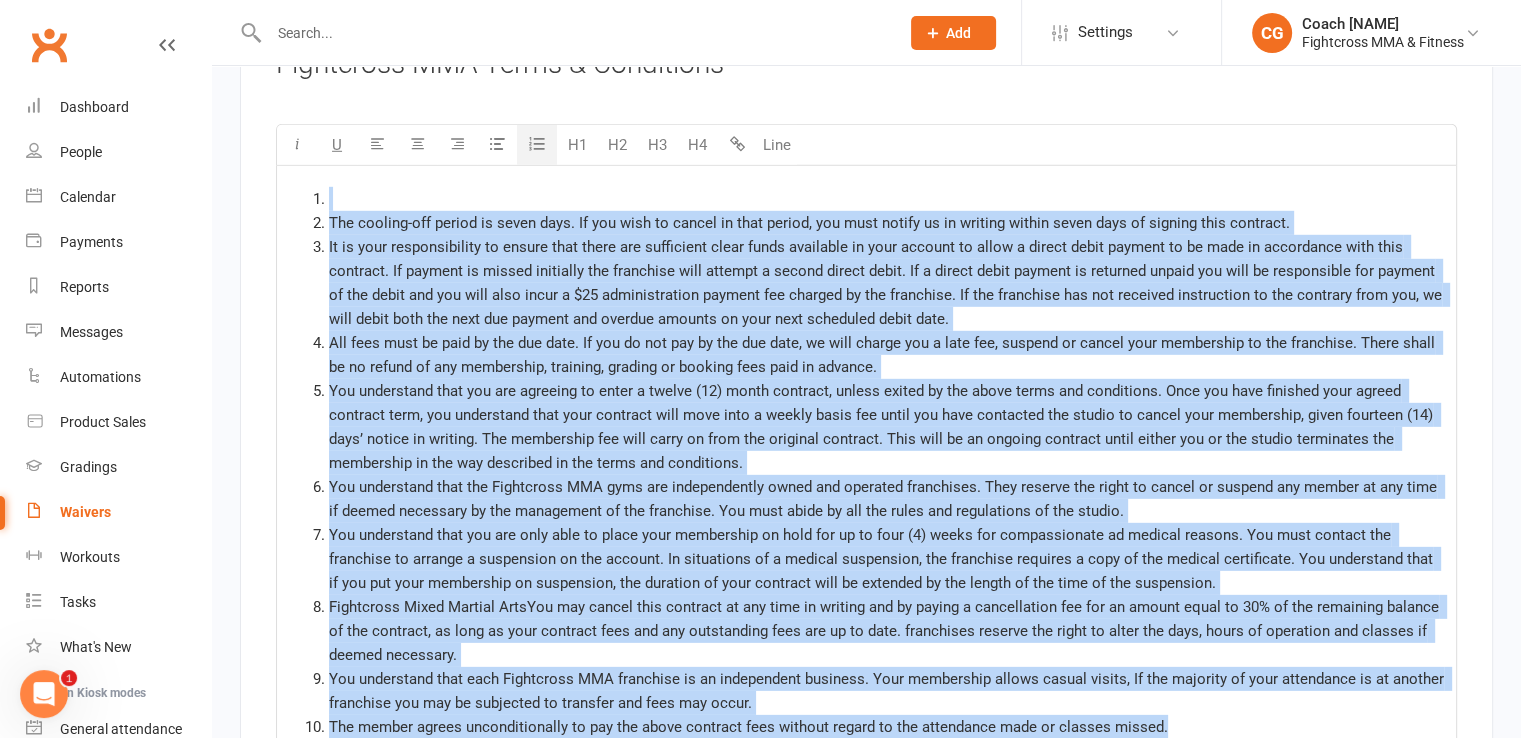drag, startPoint x: 1096, startPoint y: 613, endPoint x: 385, endPoint y: 161, distance: 842.5111 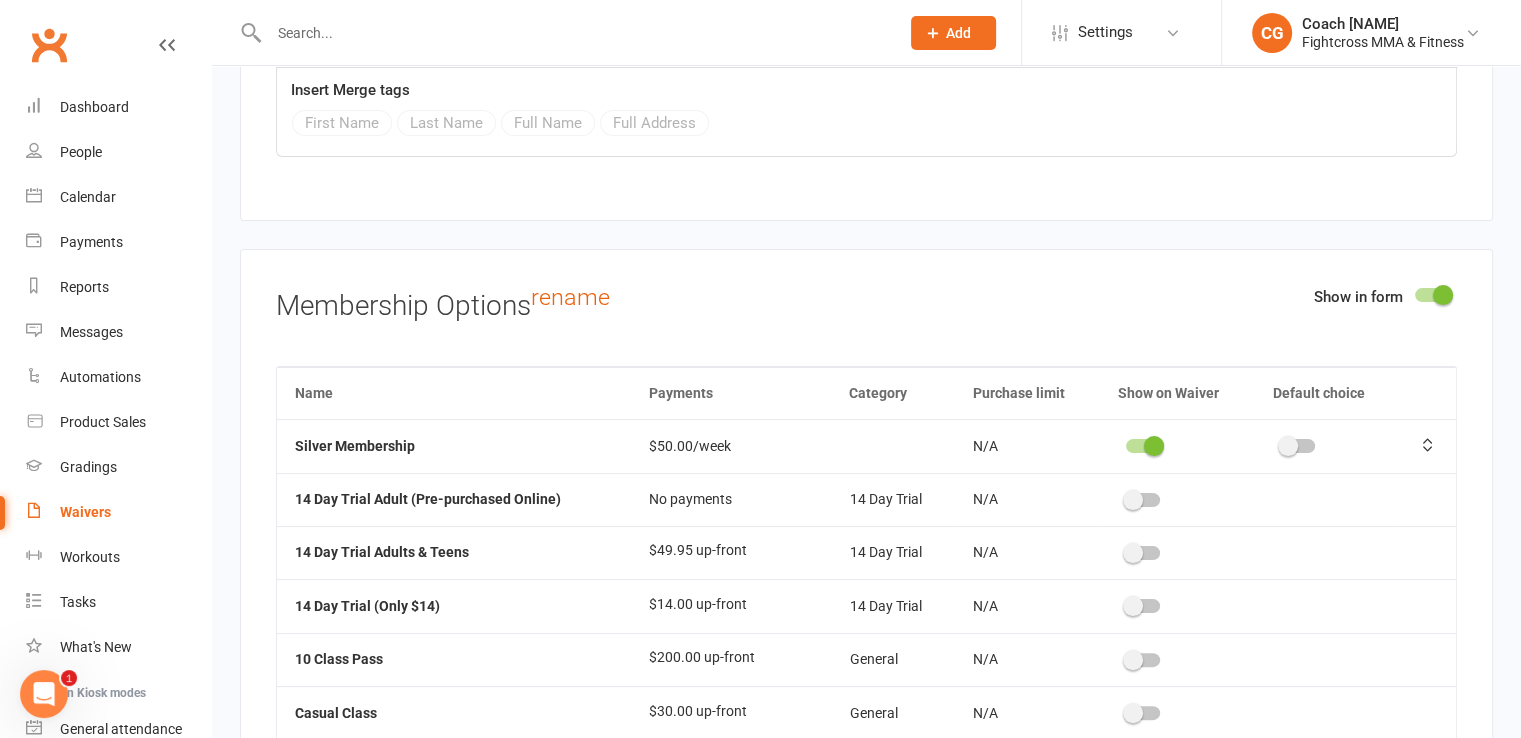 scroll, scrollTop: 7438, scrollLeft: 0, axis: vertical 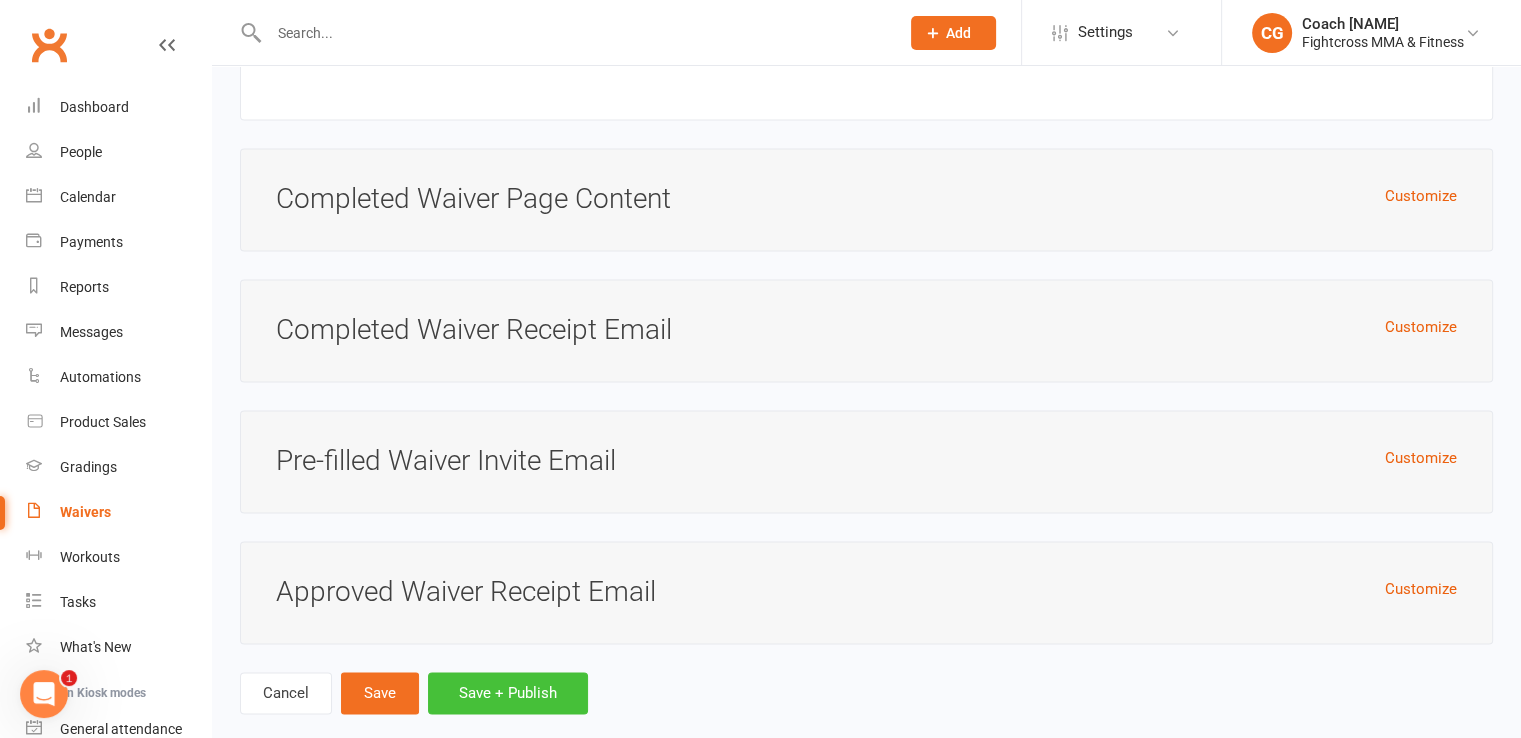 click on "Save + Publish" at bounding box center (508, 693) 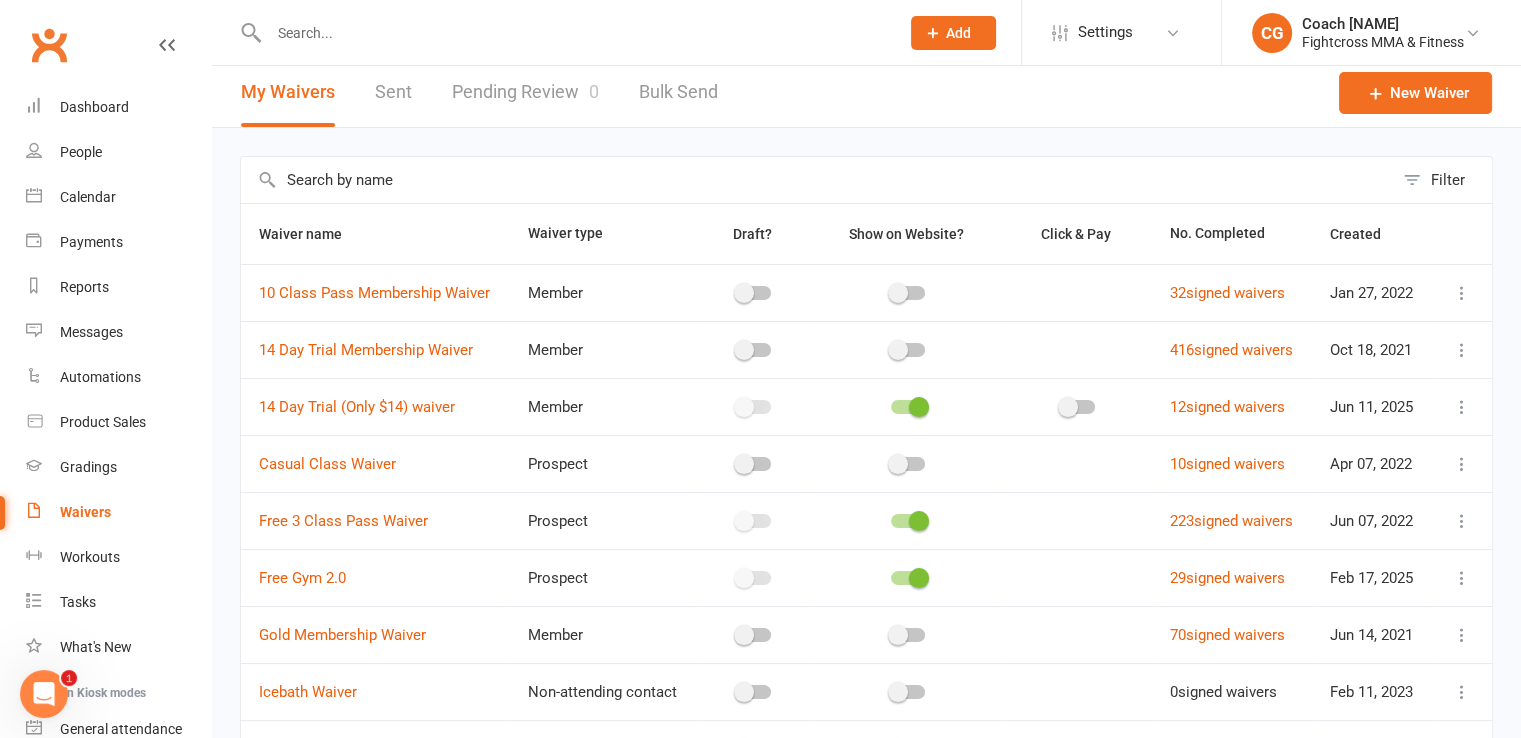 scroll, scrollTop: 0, scrollLeft: 0, axis: both 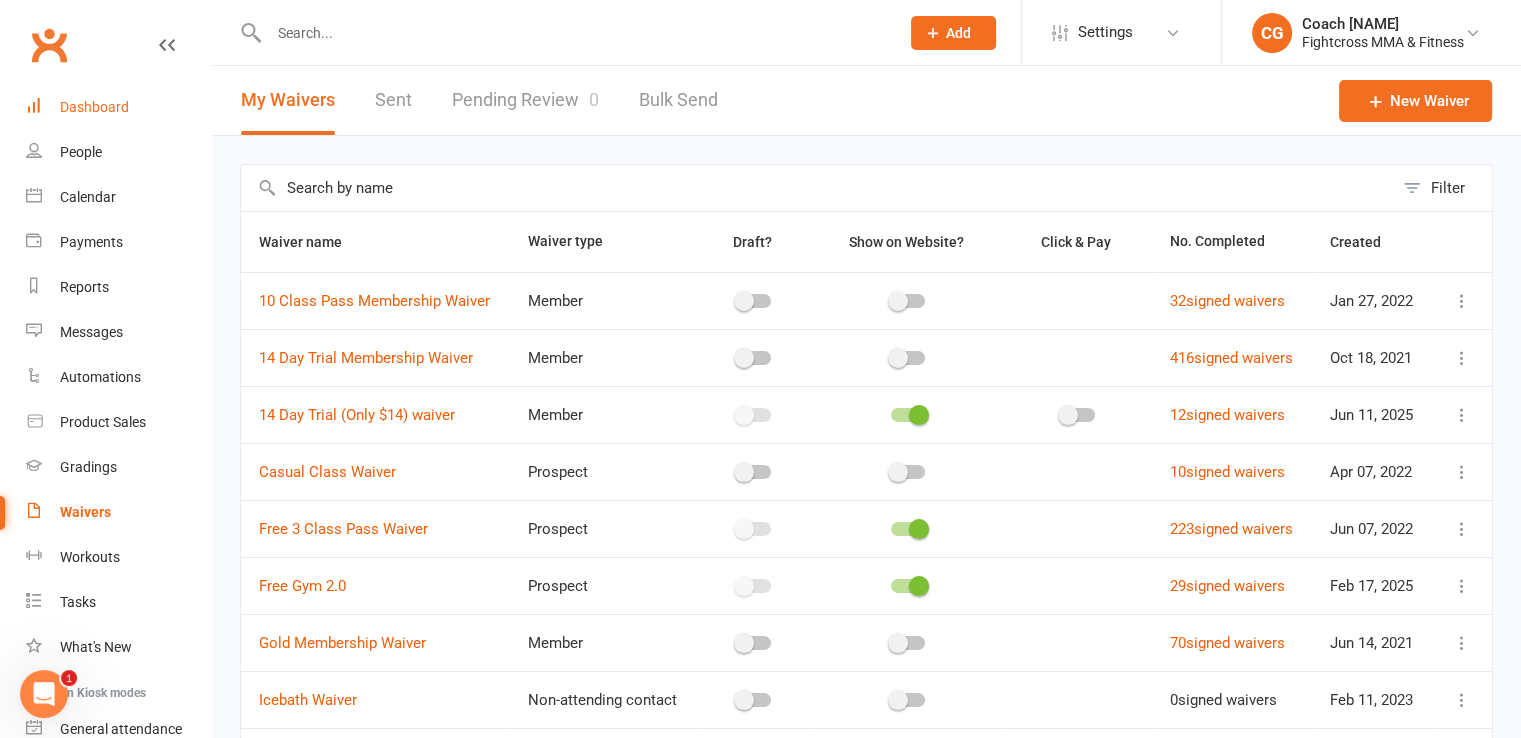 click on "Dashboard" at bounding box center (118, 107) 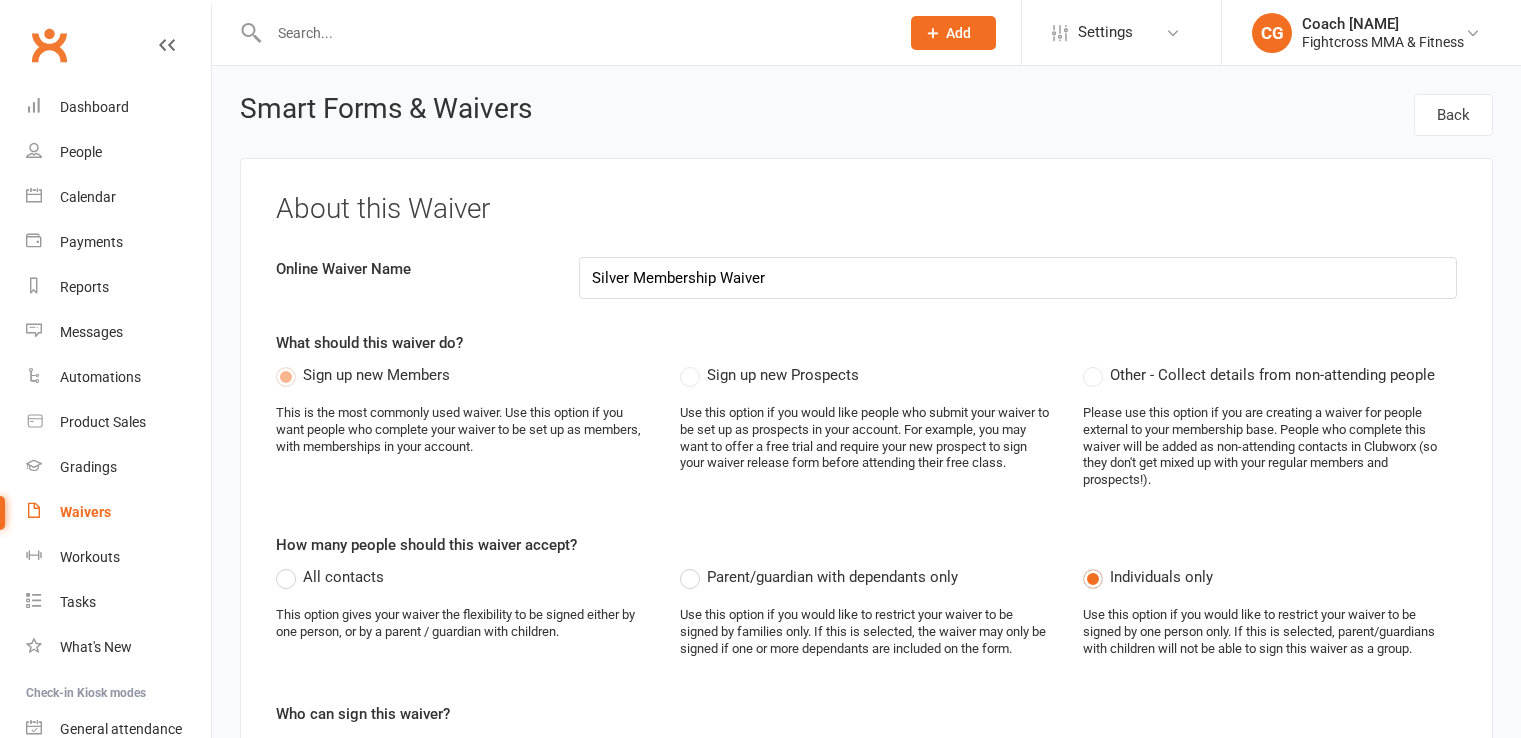 select on "select" 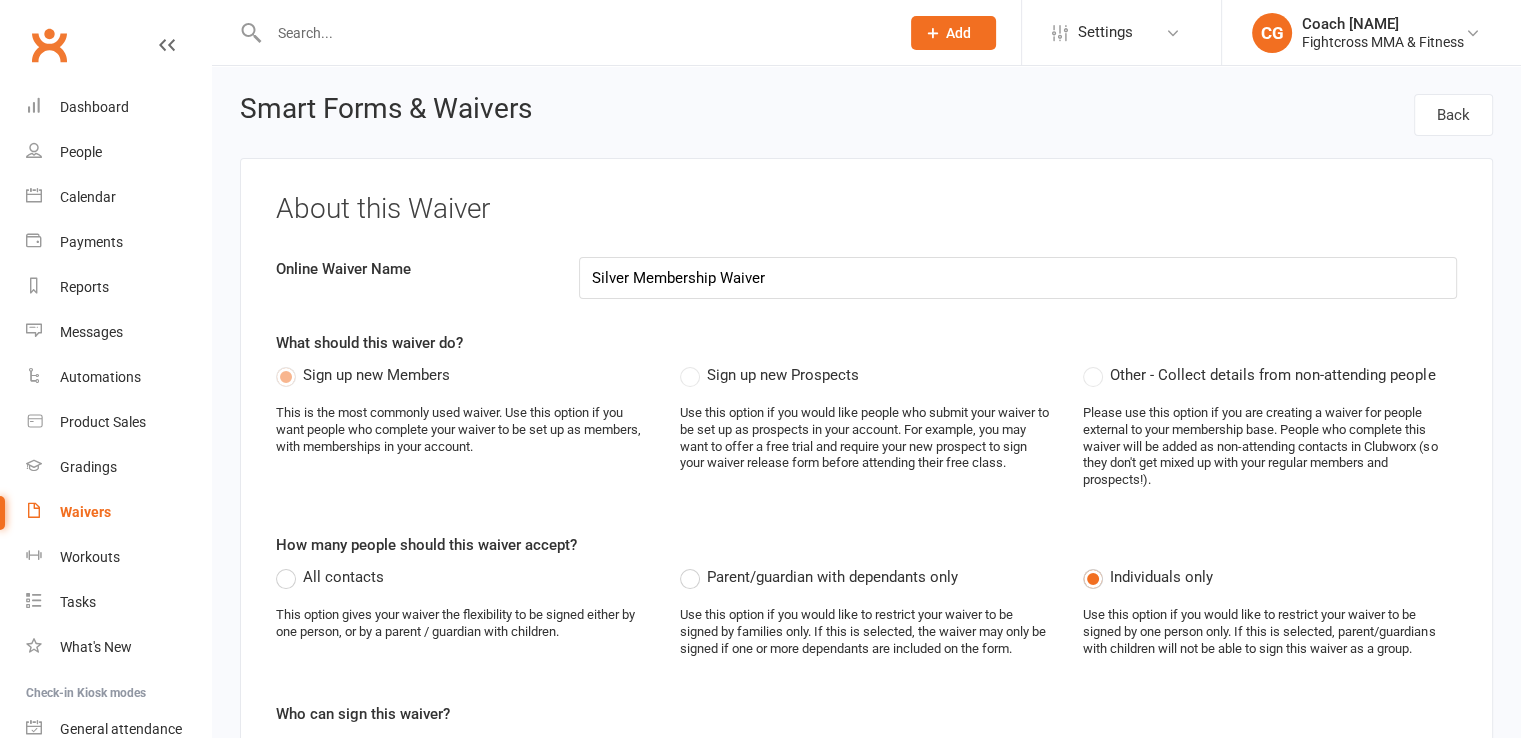 scroll, scrollTop: 0, scrollLeft: 0, axis: both 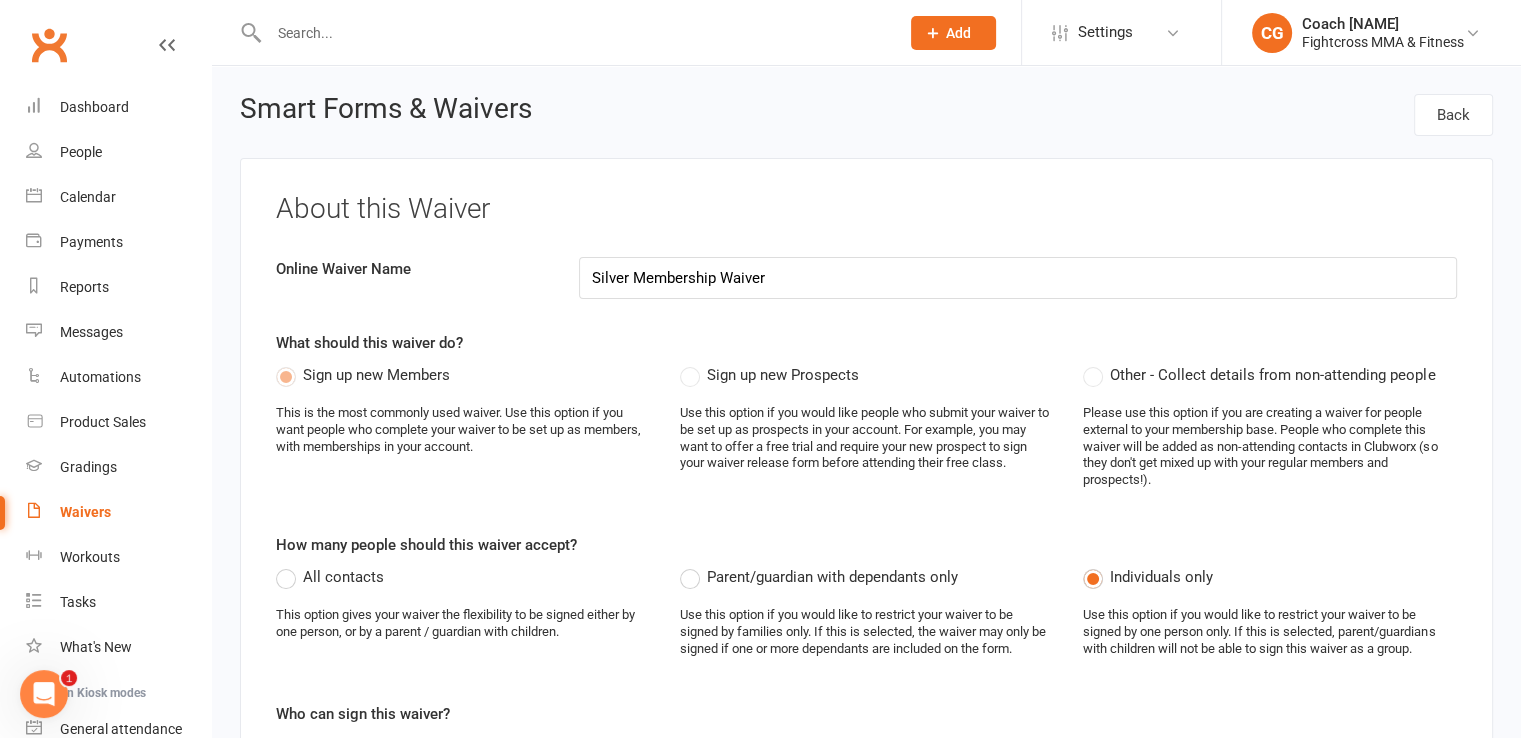 click on "Waivers" at bounding box center (85, 512) 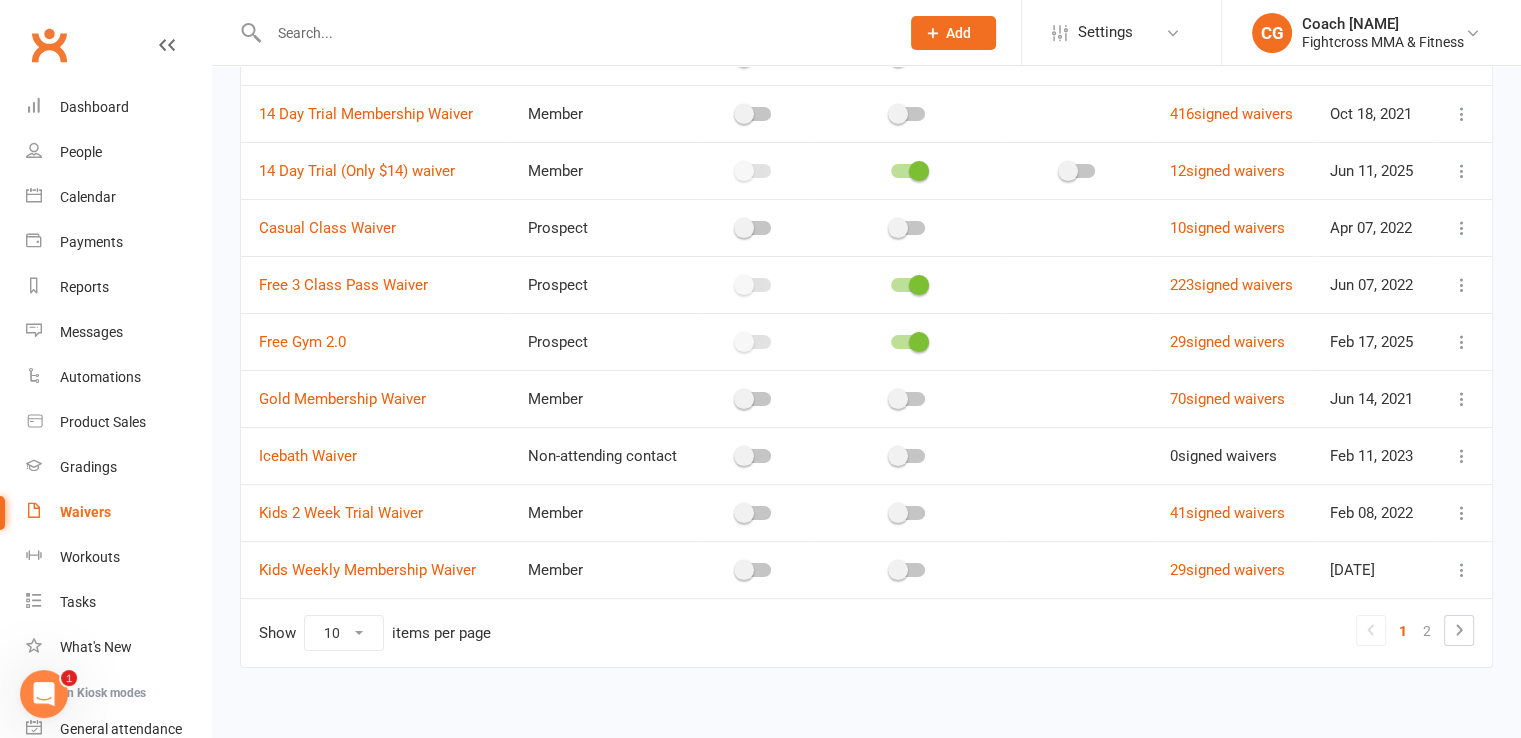 scroll, scrollTop: 256, scrollLeft: 0, axis: vertical 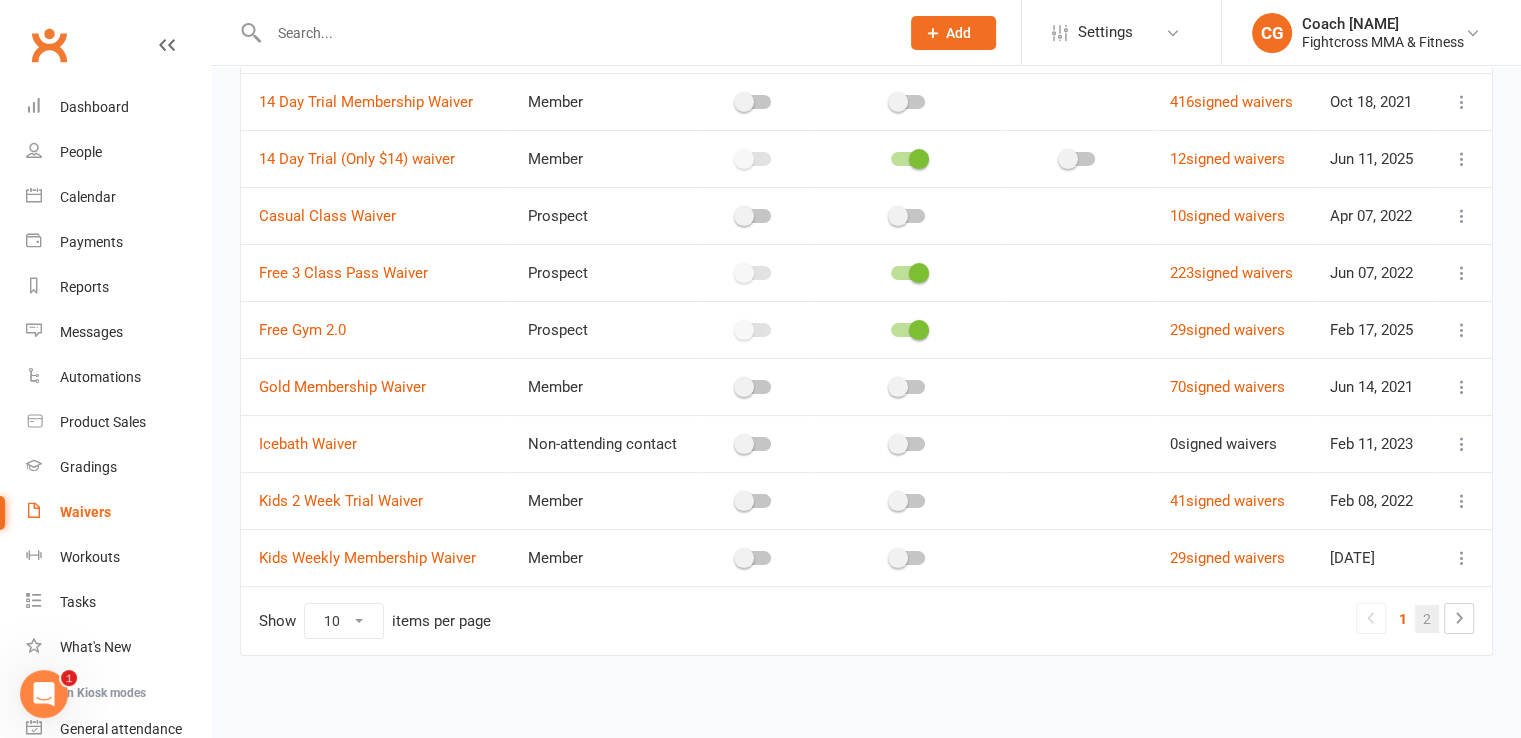 click on "2" at bounding box center (1427, 619) 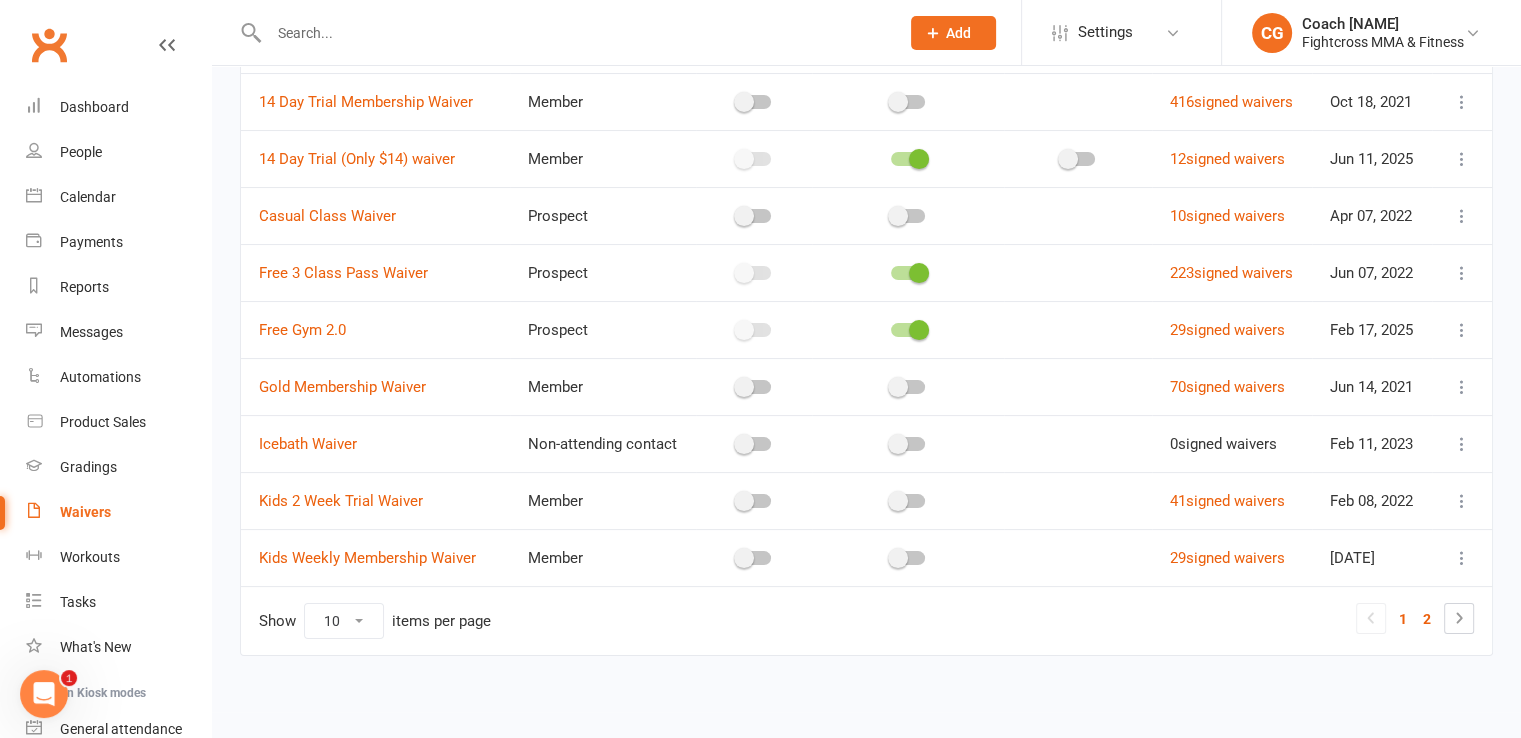 scroll, scrollTop: 0, scrollLeft: 0, axis: both 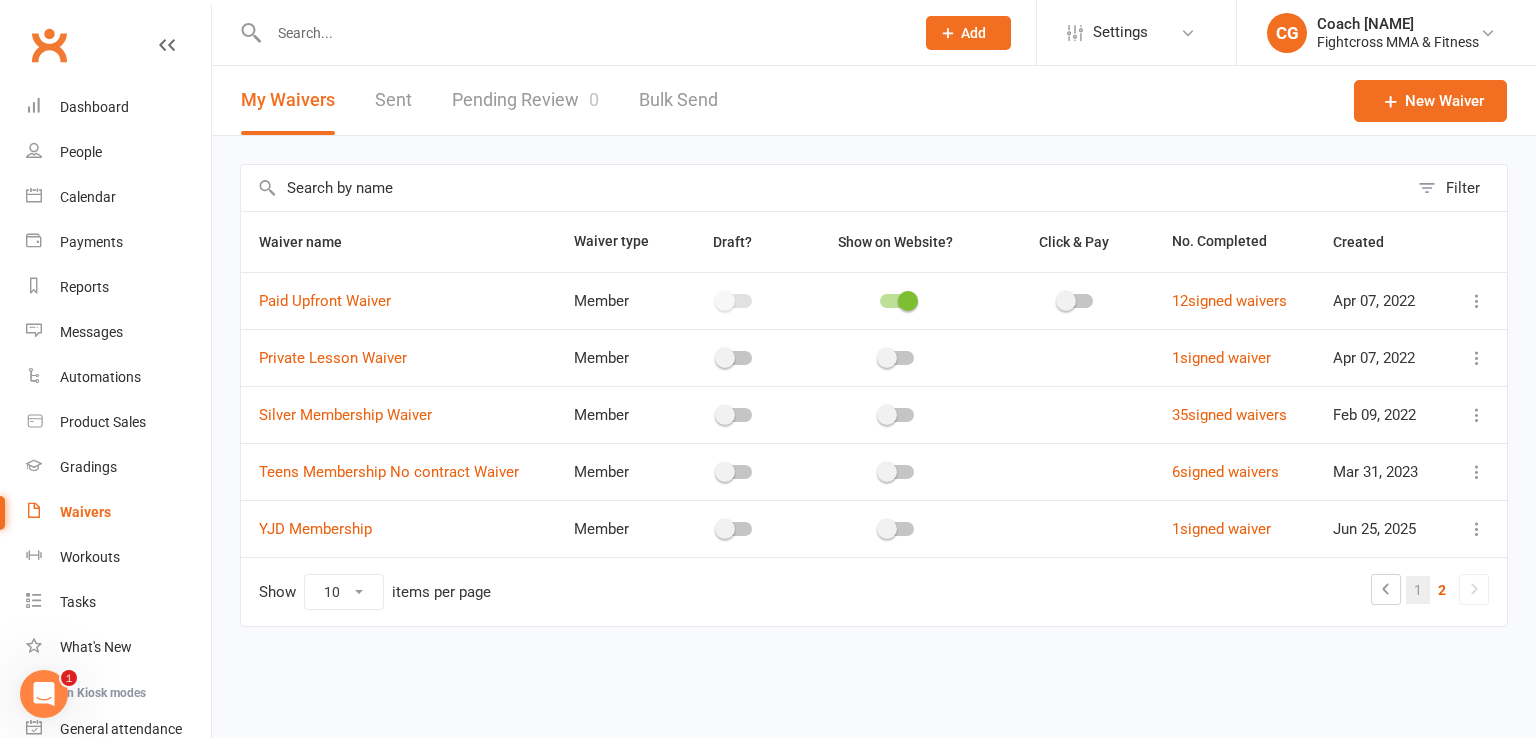 click on "1" at bounding box center [1418, 590] 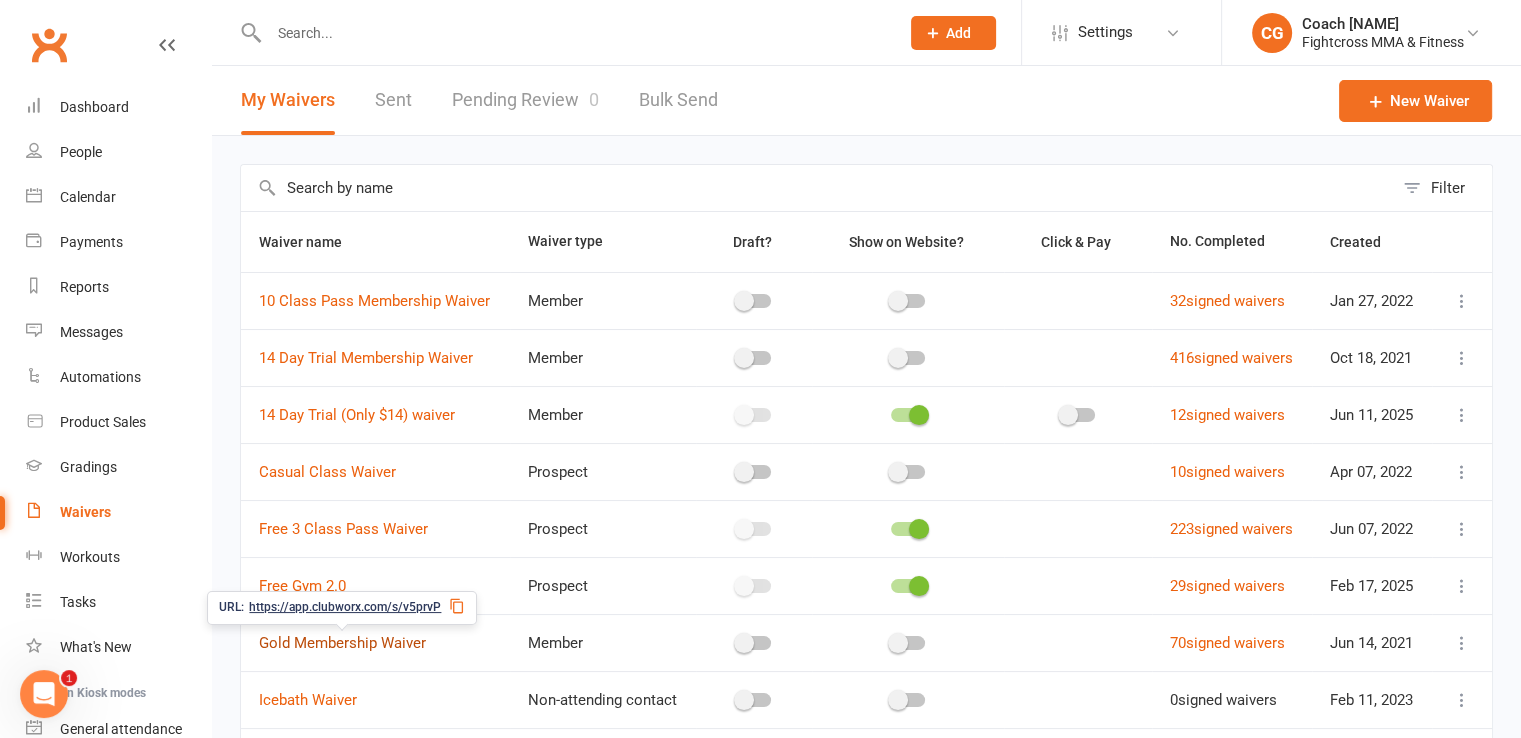 click on "Gold Membership Waiver" at bounding box center [342, 643] 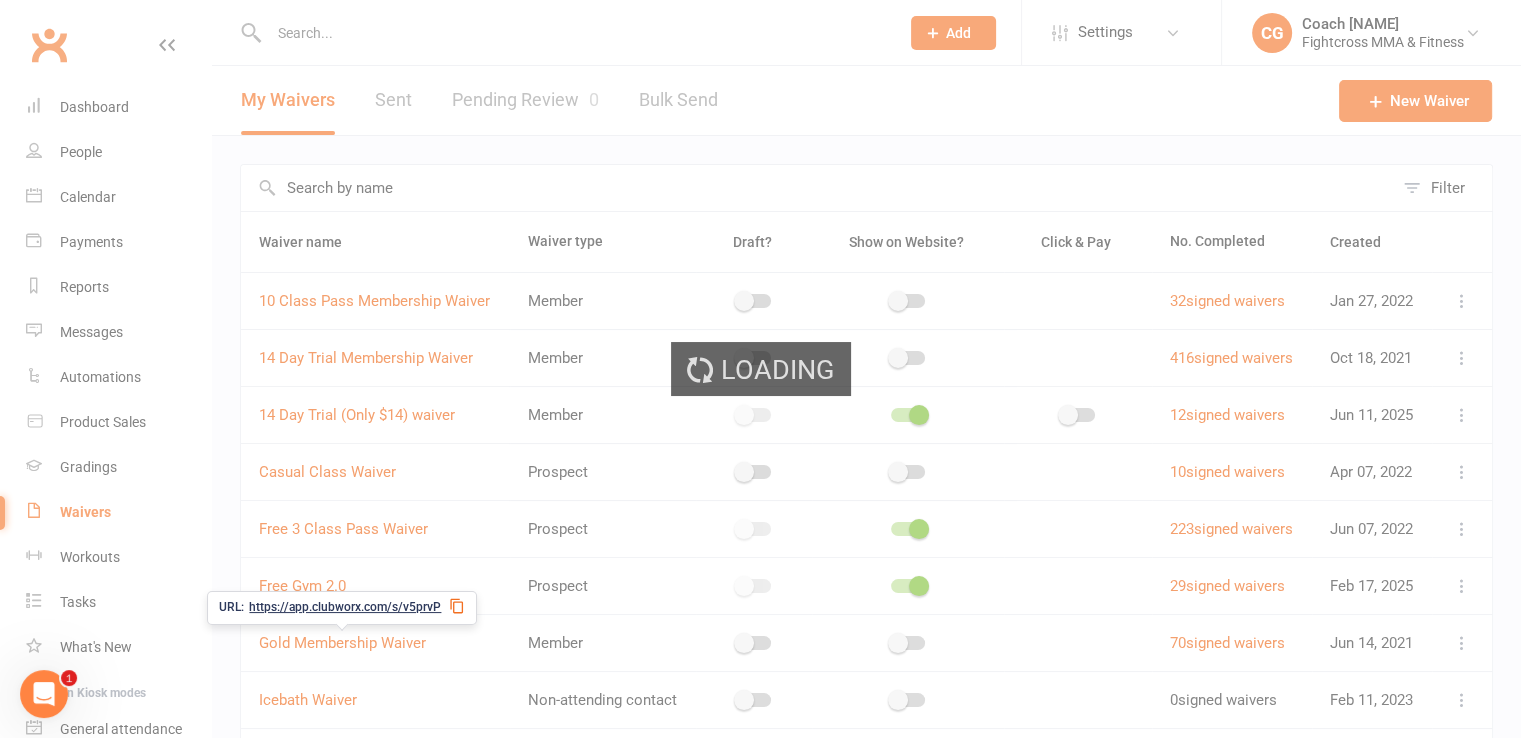 select on "applies_to_all_signees" 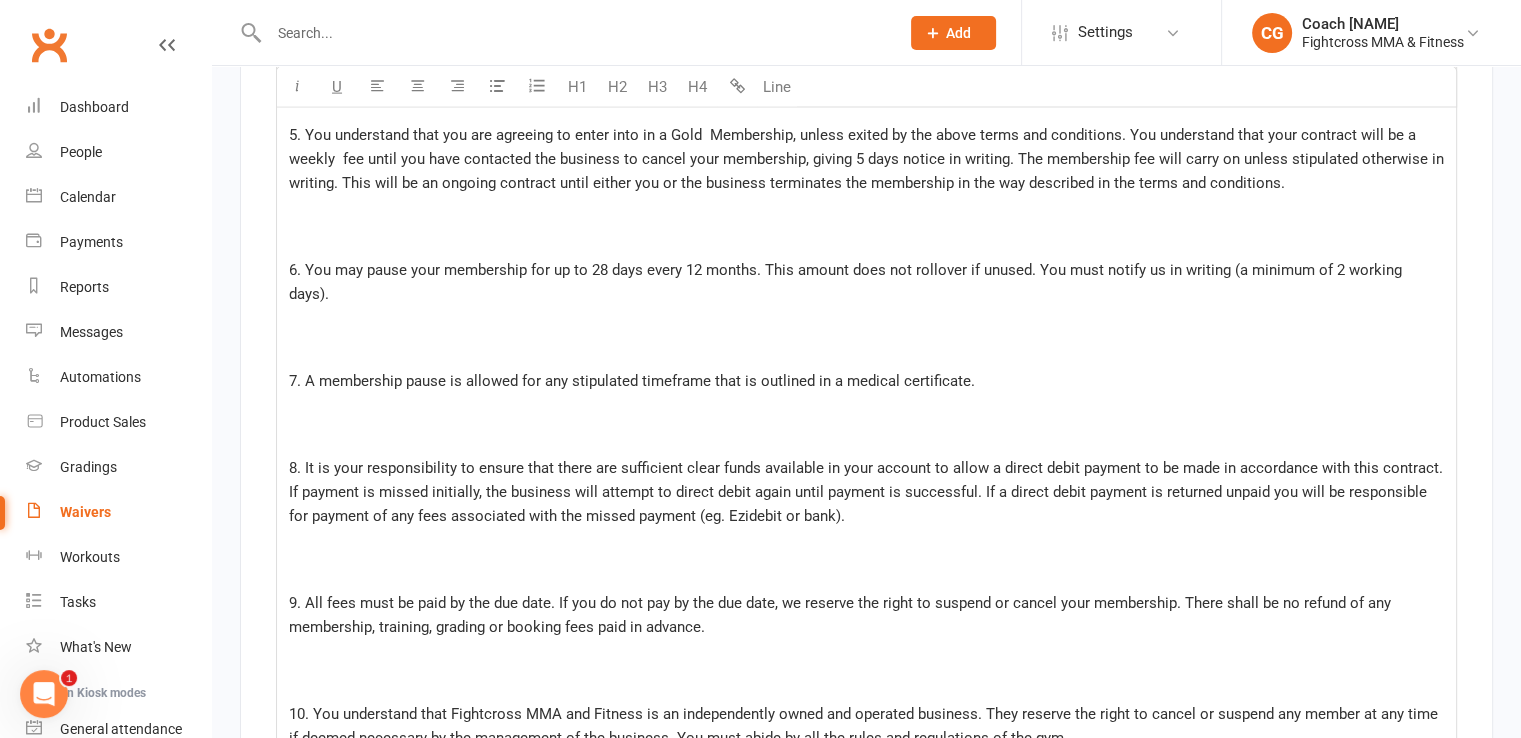 scroll, scrollTop: 4000, scrollLeft: 0, axis: vertical 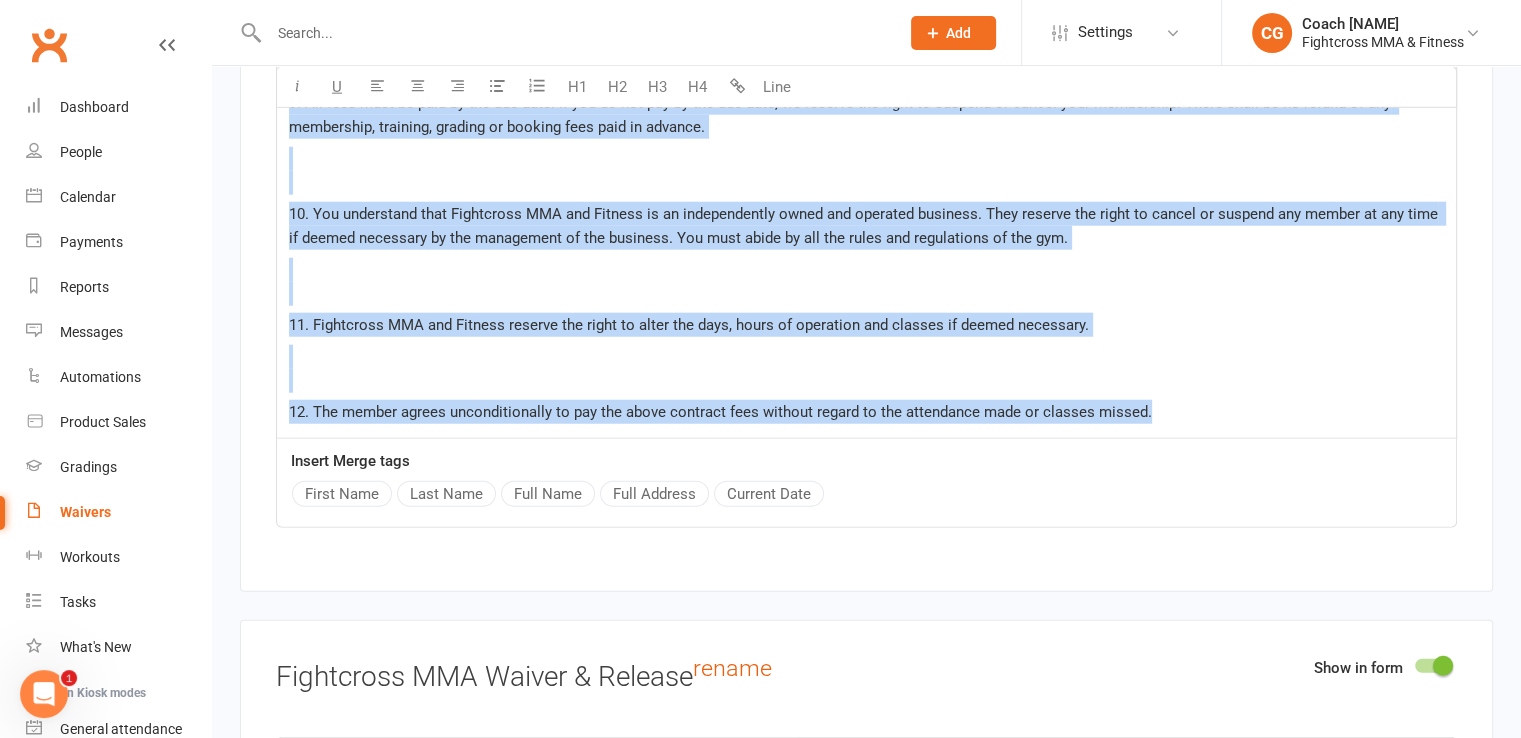 drag, startPoint x: 283, startPoint y: 209, endPoint x: 1194, endPoint y: 393, distance: 929.39606 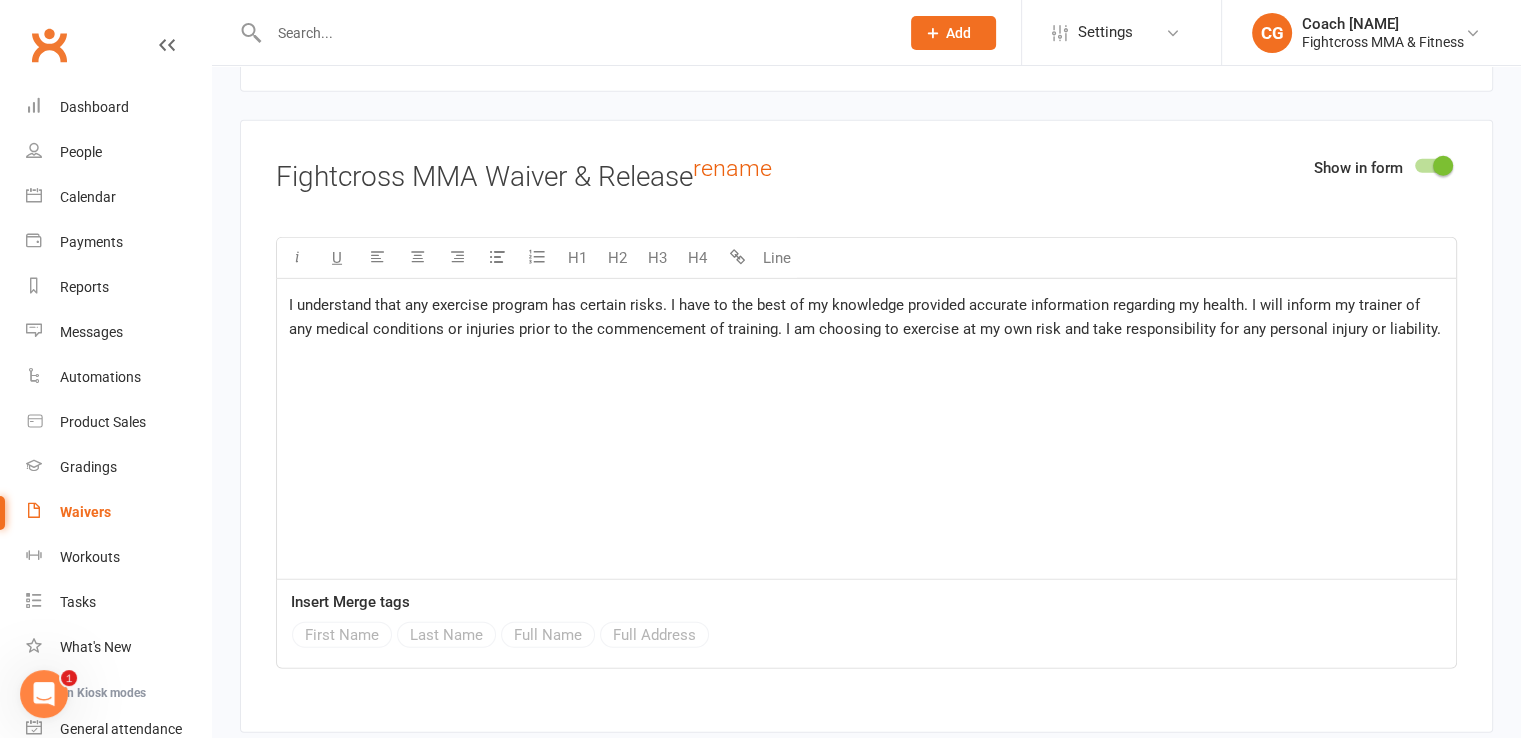 scroll, scrollTop: 6000, scrollLeft: 0, axis: vertical 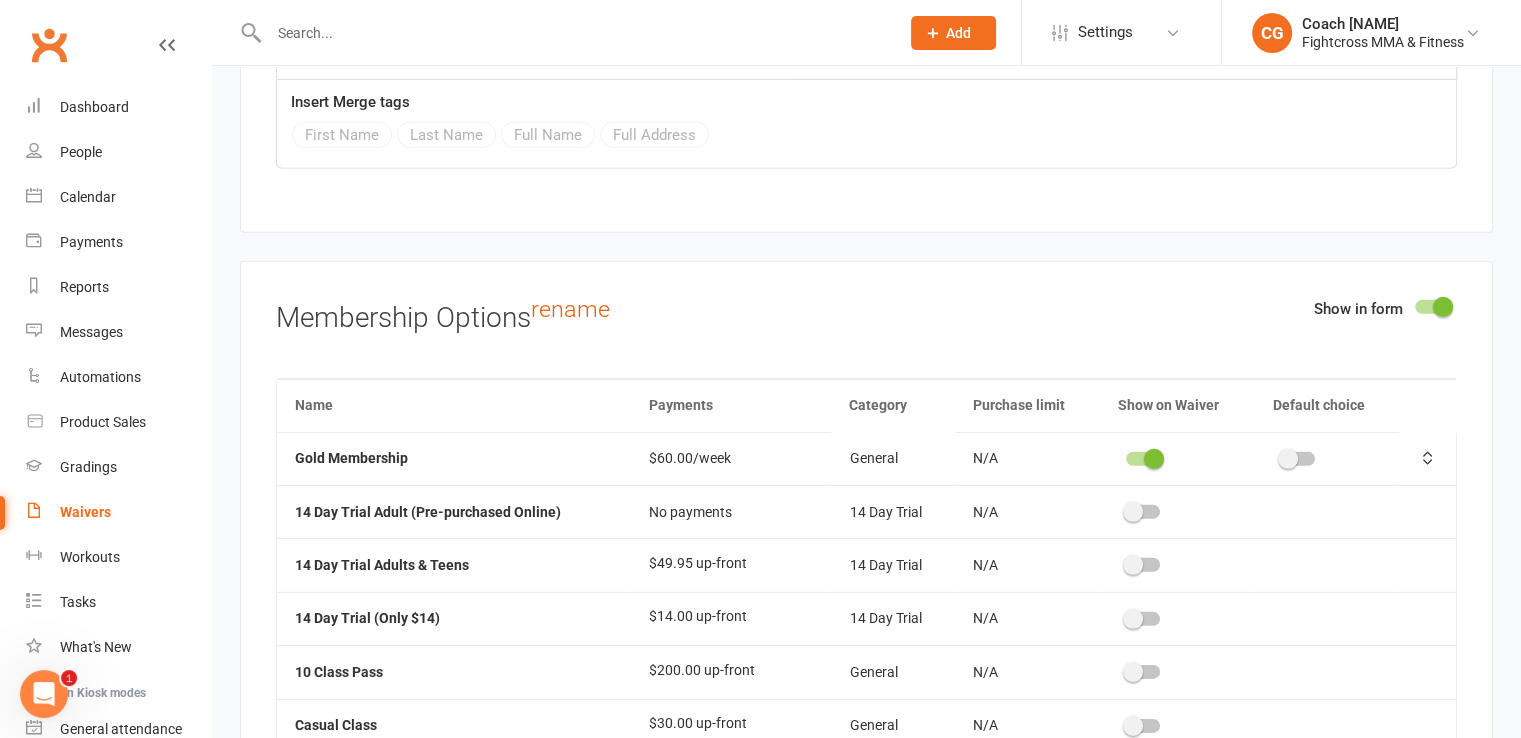 click at bounding box center [574, 33] 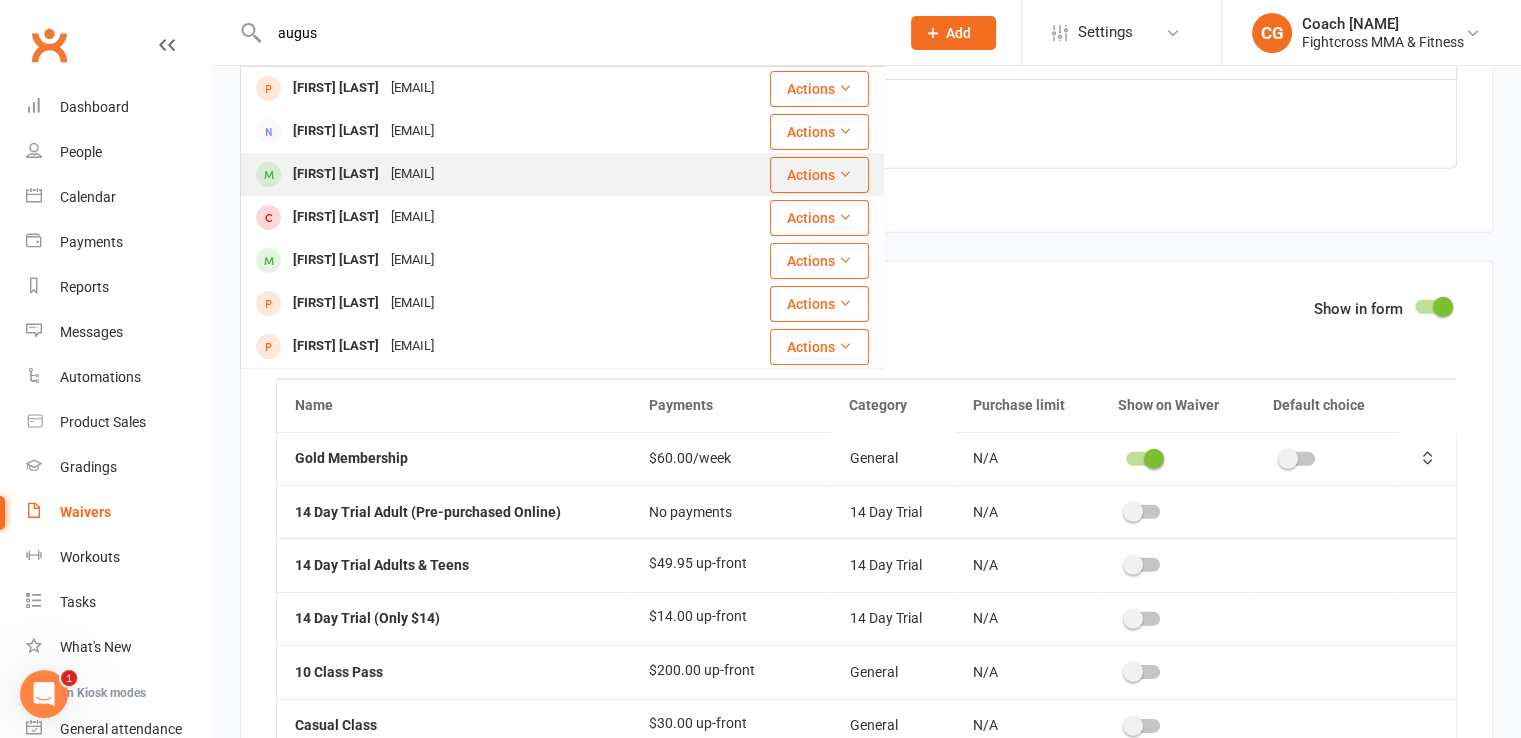 type on "augus" 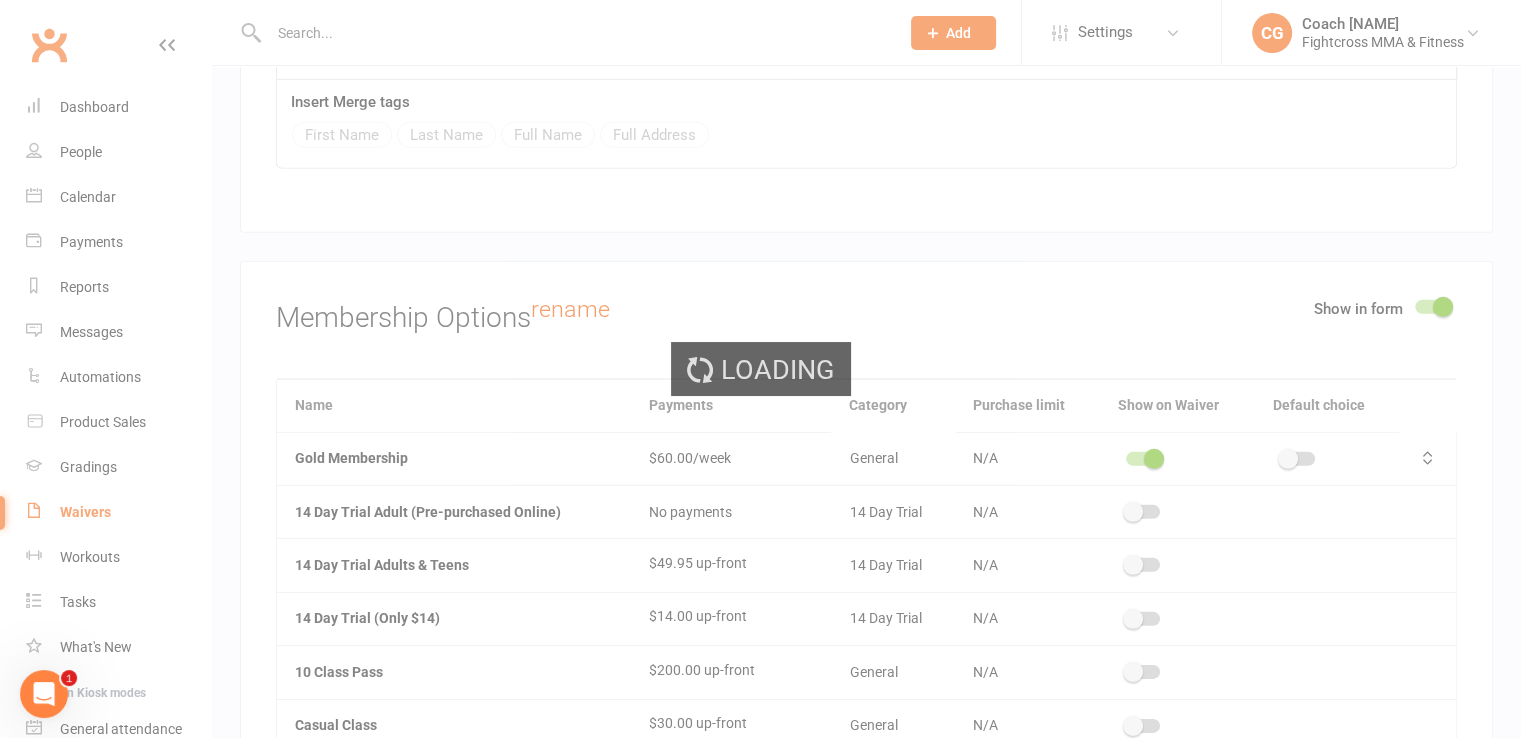 scroll, scrollTop: 0, scrollLeft: 0, axis: both 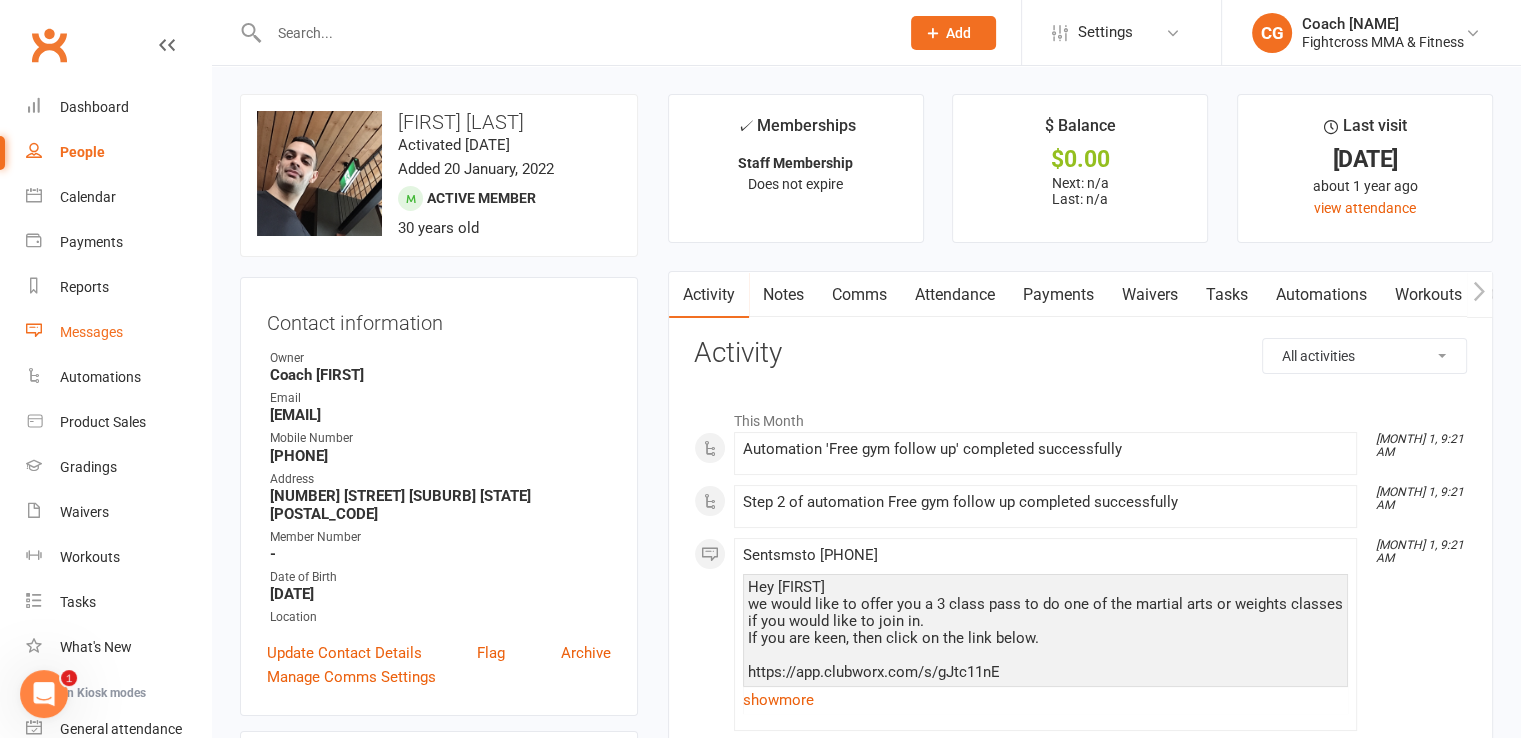 click on "Messages" at bounding box center (91, 332) 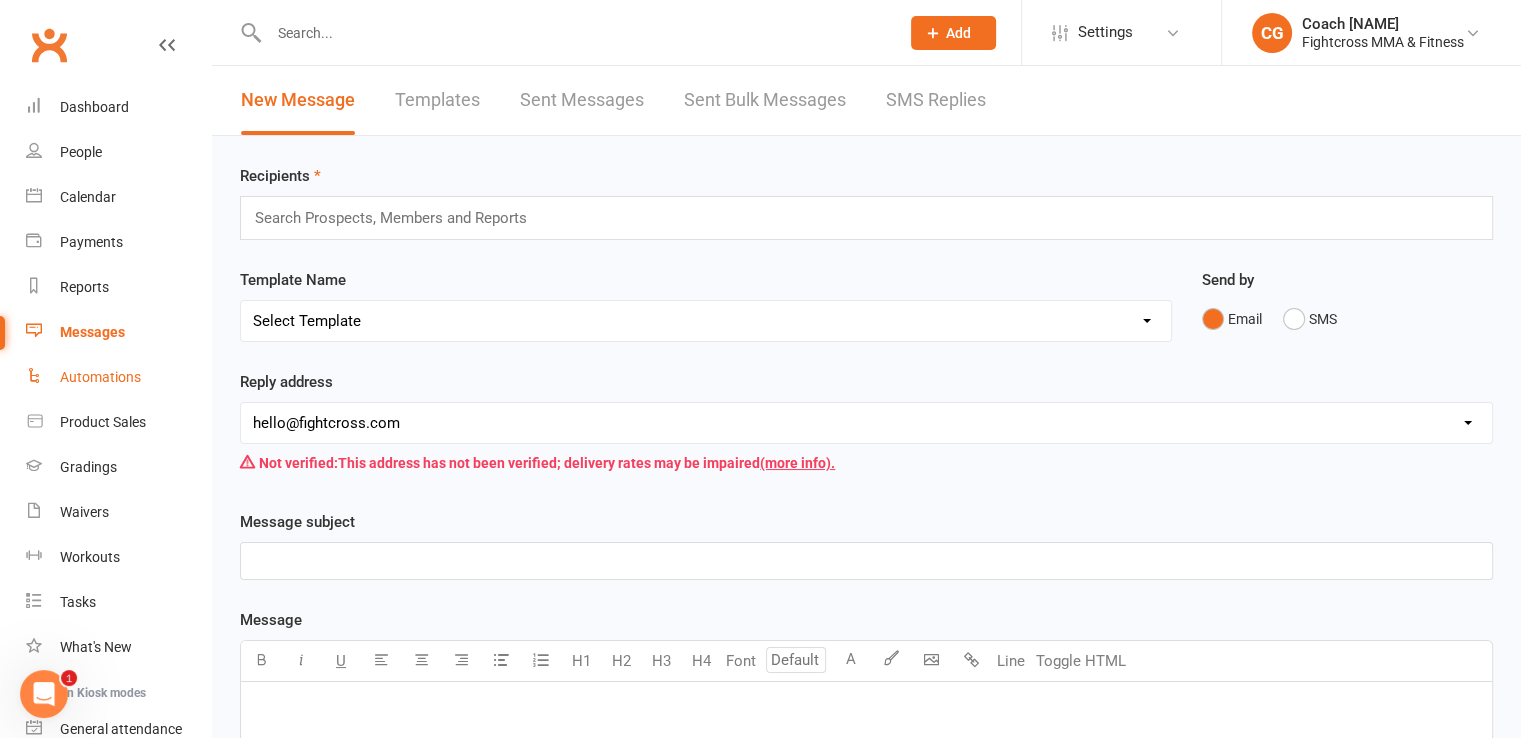 click on "Automations" at bounding box center [100, 377] 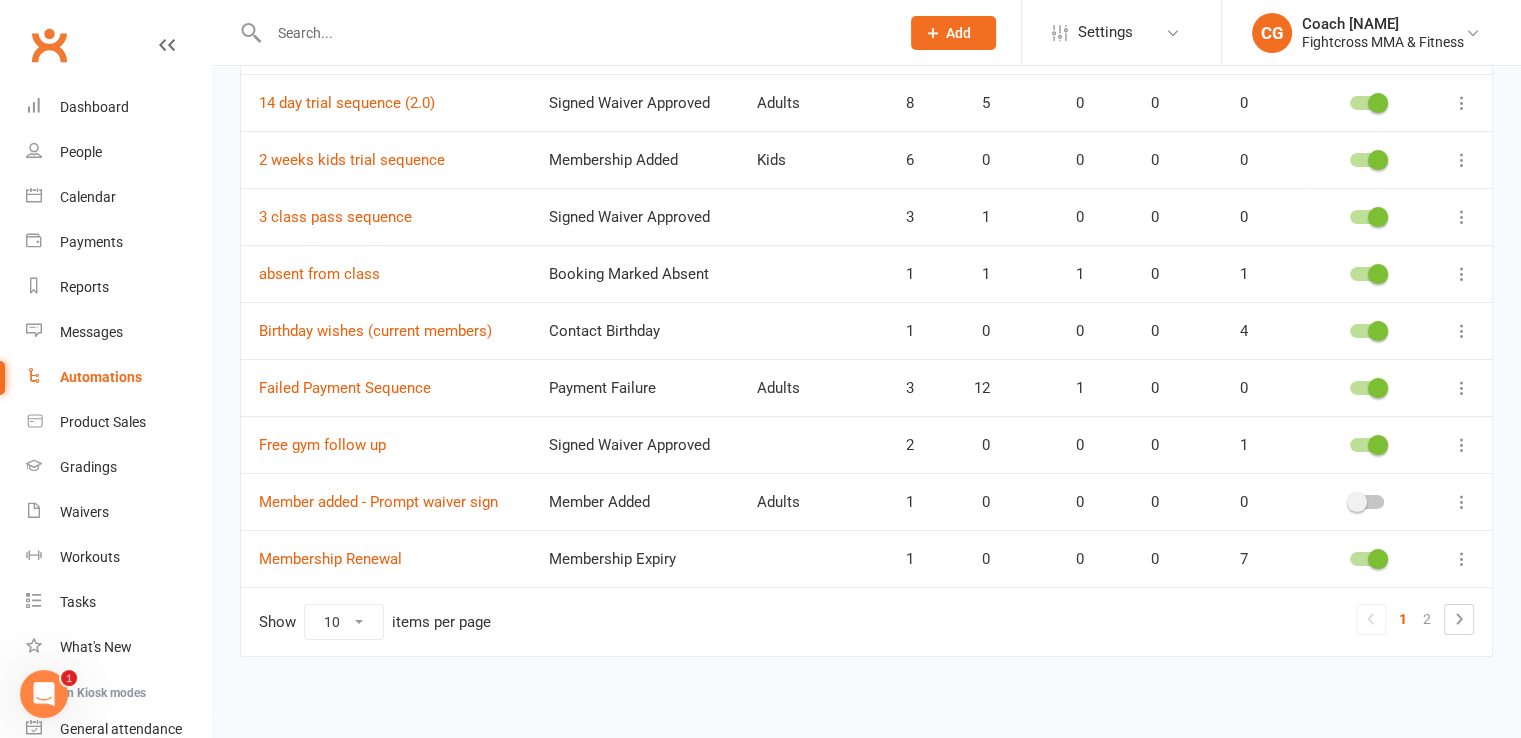 scroll, scrollTop: 0, scrollLeft: 0, axis: both 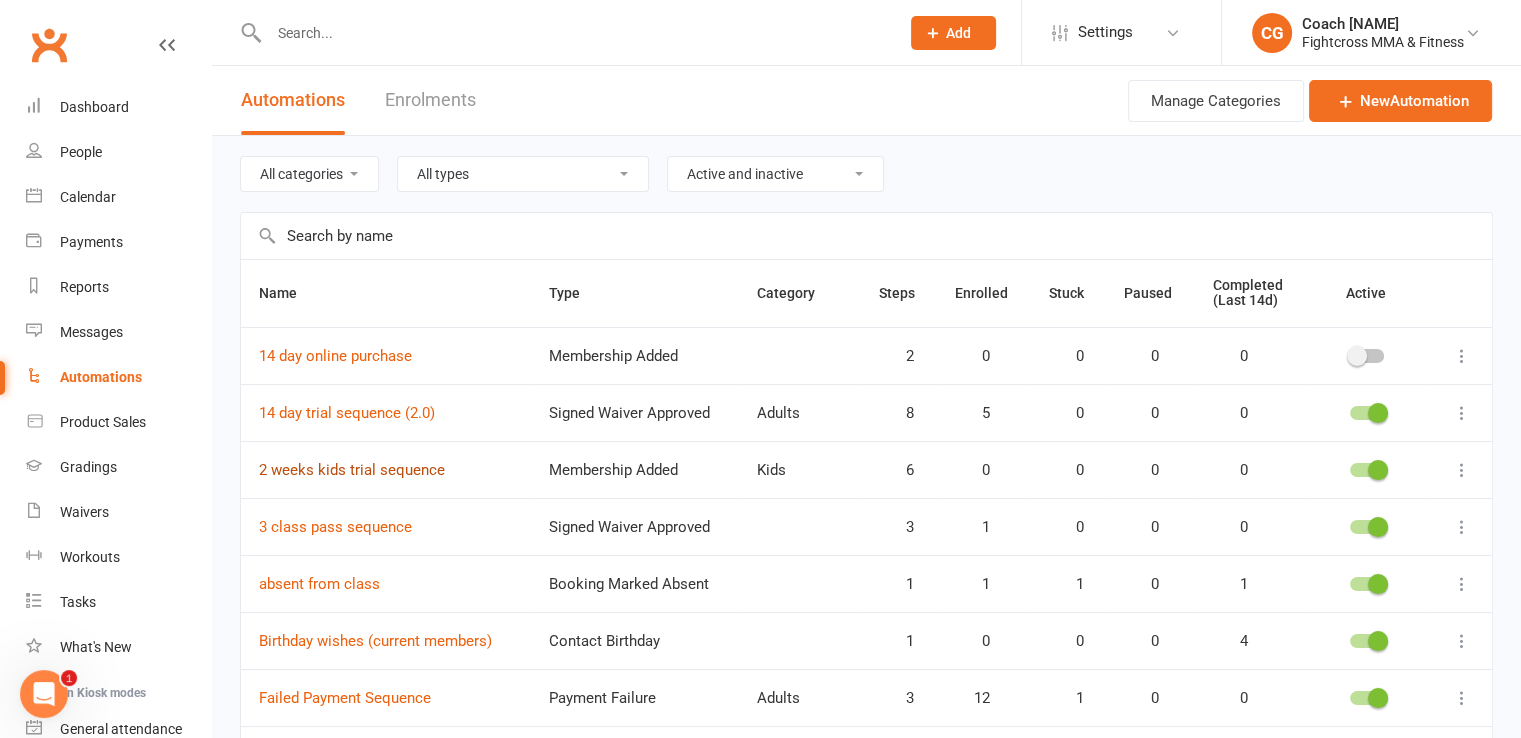 click on "2 weeks kids trial sequence" at bounding box center [352, 470] 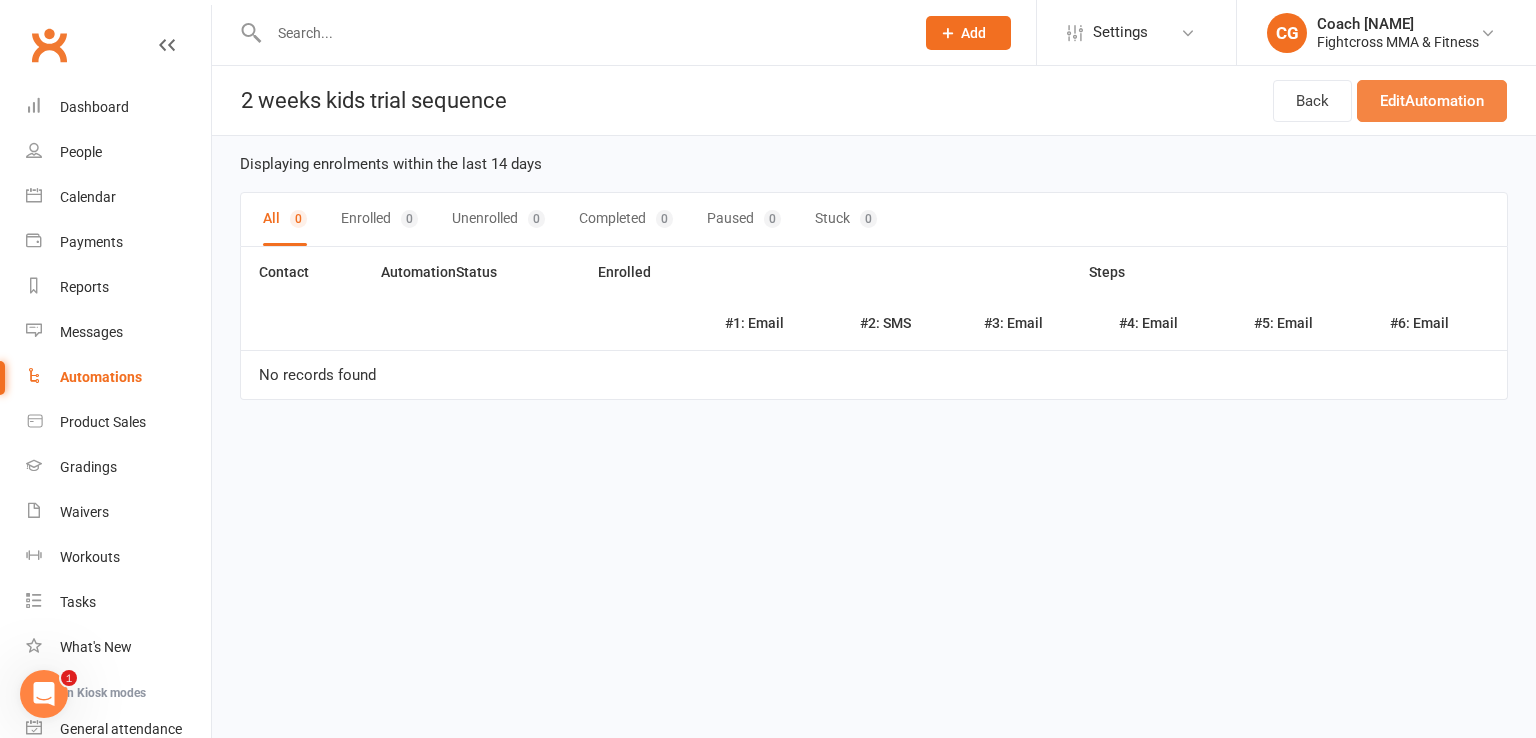 click on "Edit  Automation" at bounding box center [1432, 101] 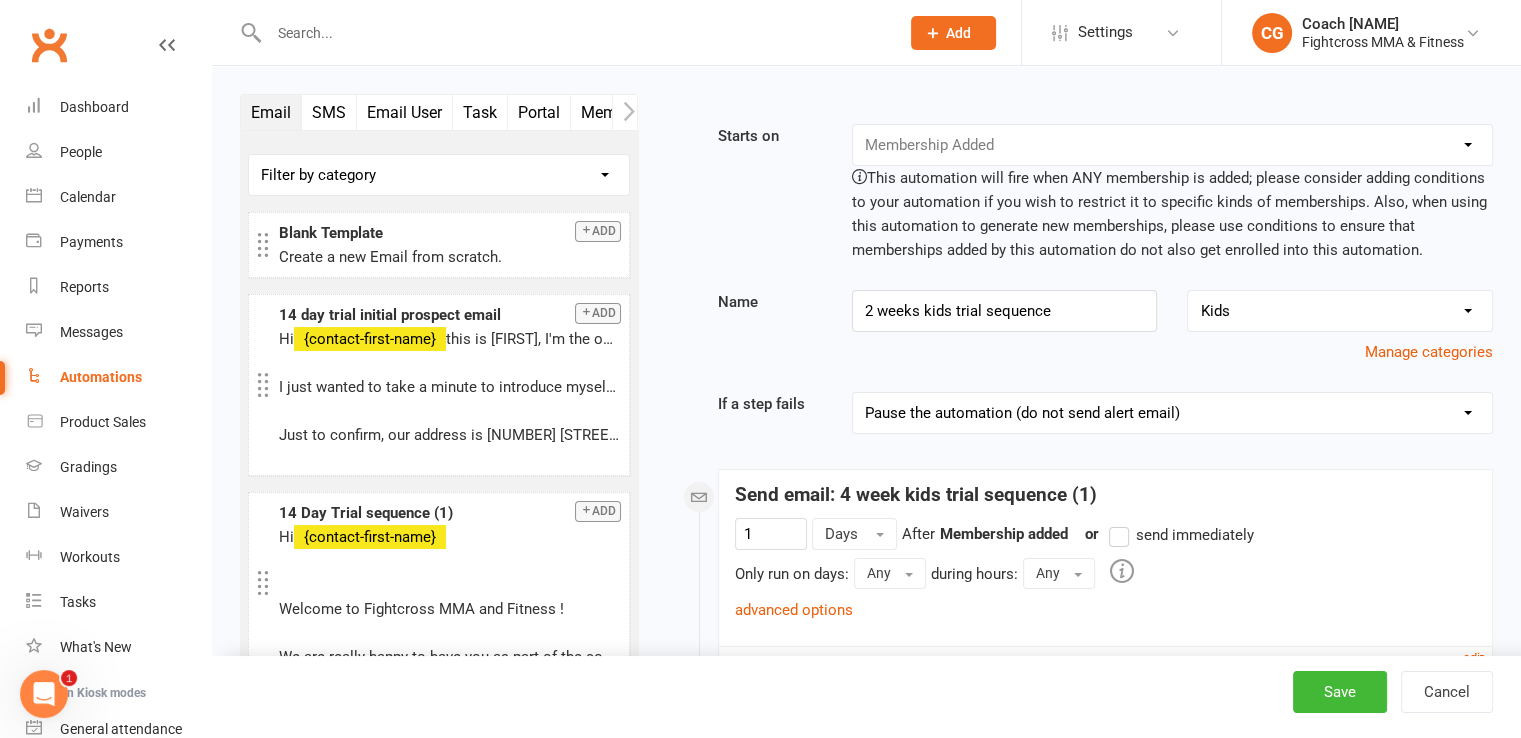 scroll, scrollTop: 500, scrollLeft: 0, axis: vertical 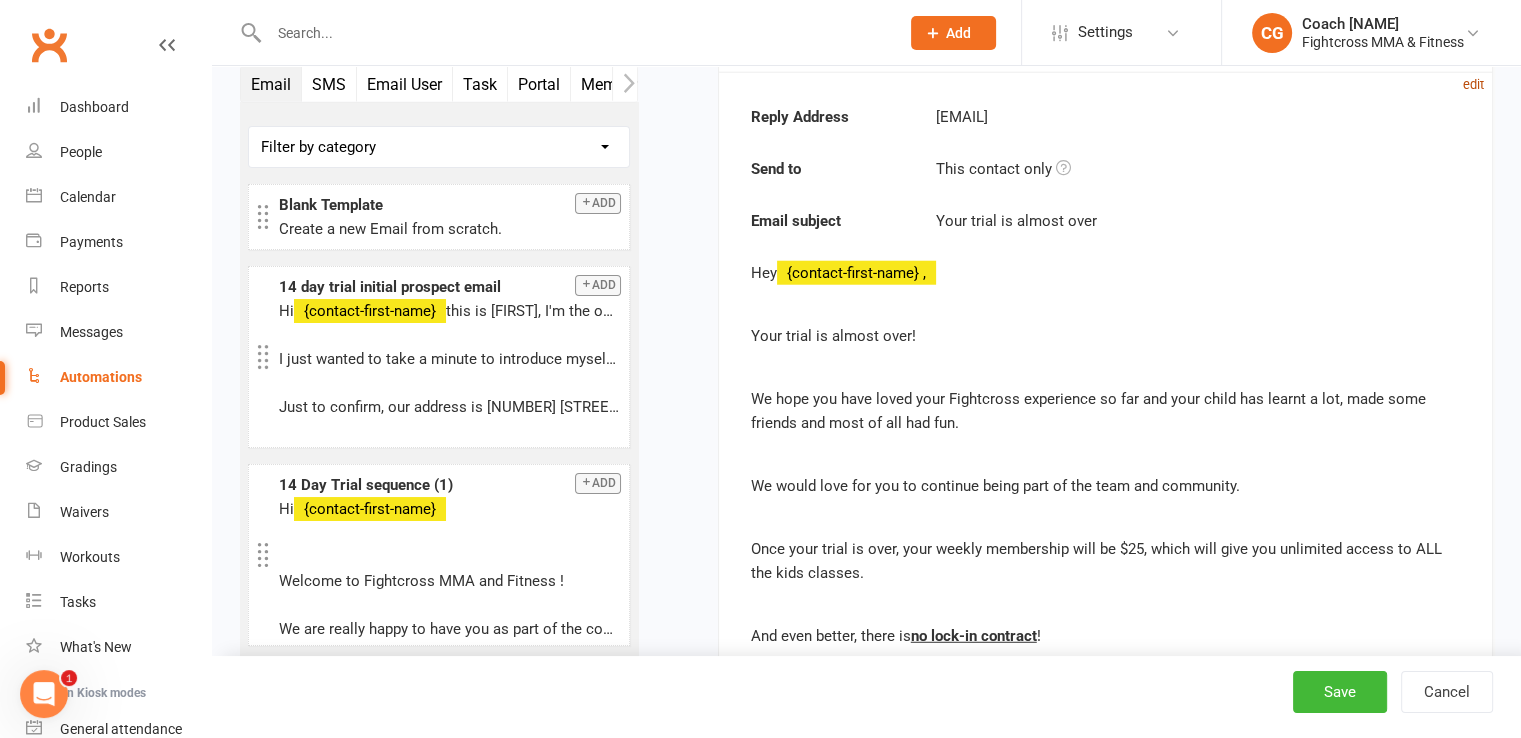 click on "edit" at bounding box center (1473, 84) 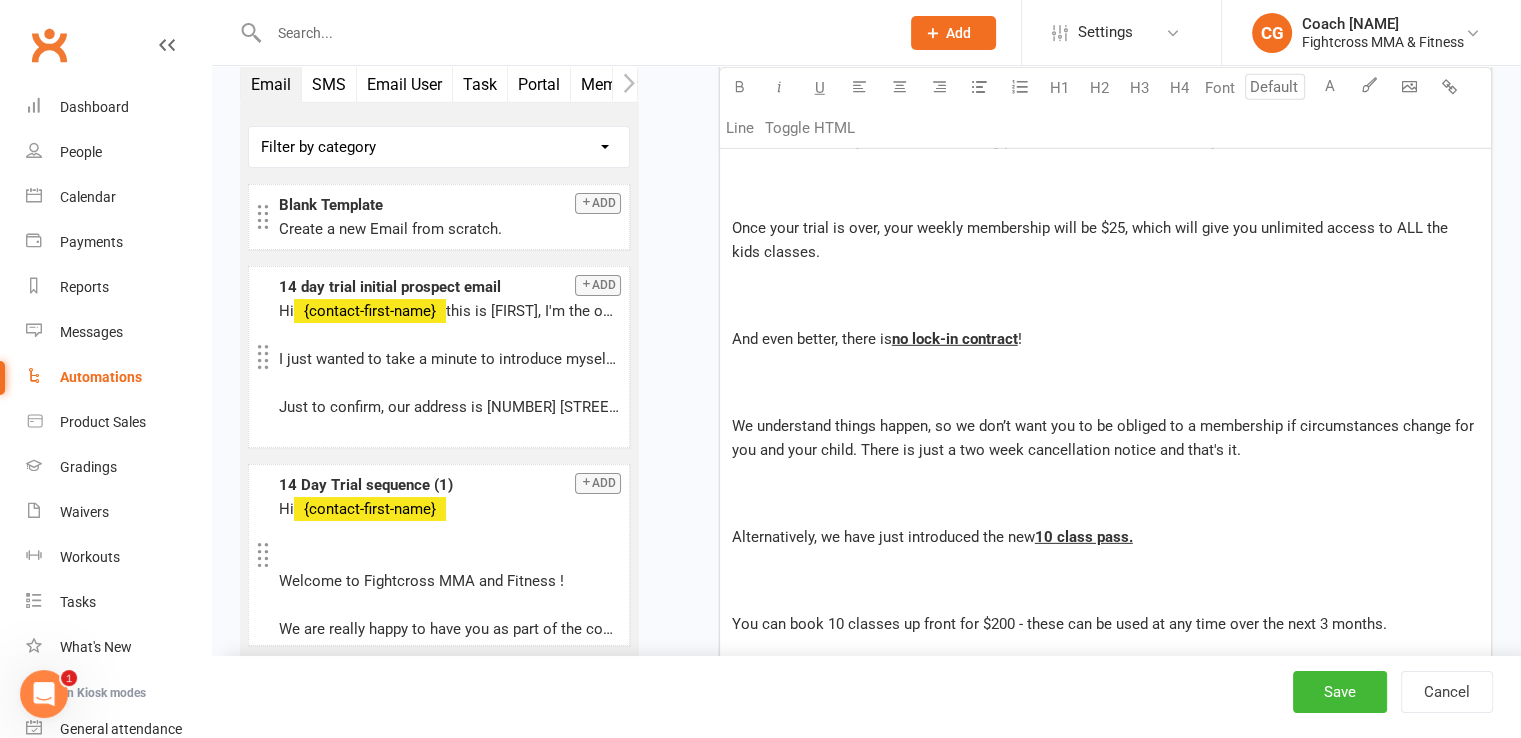 scroll, scrollTop: 5884, scrollLeft: 0, axis: vertical 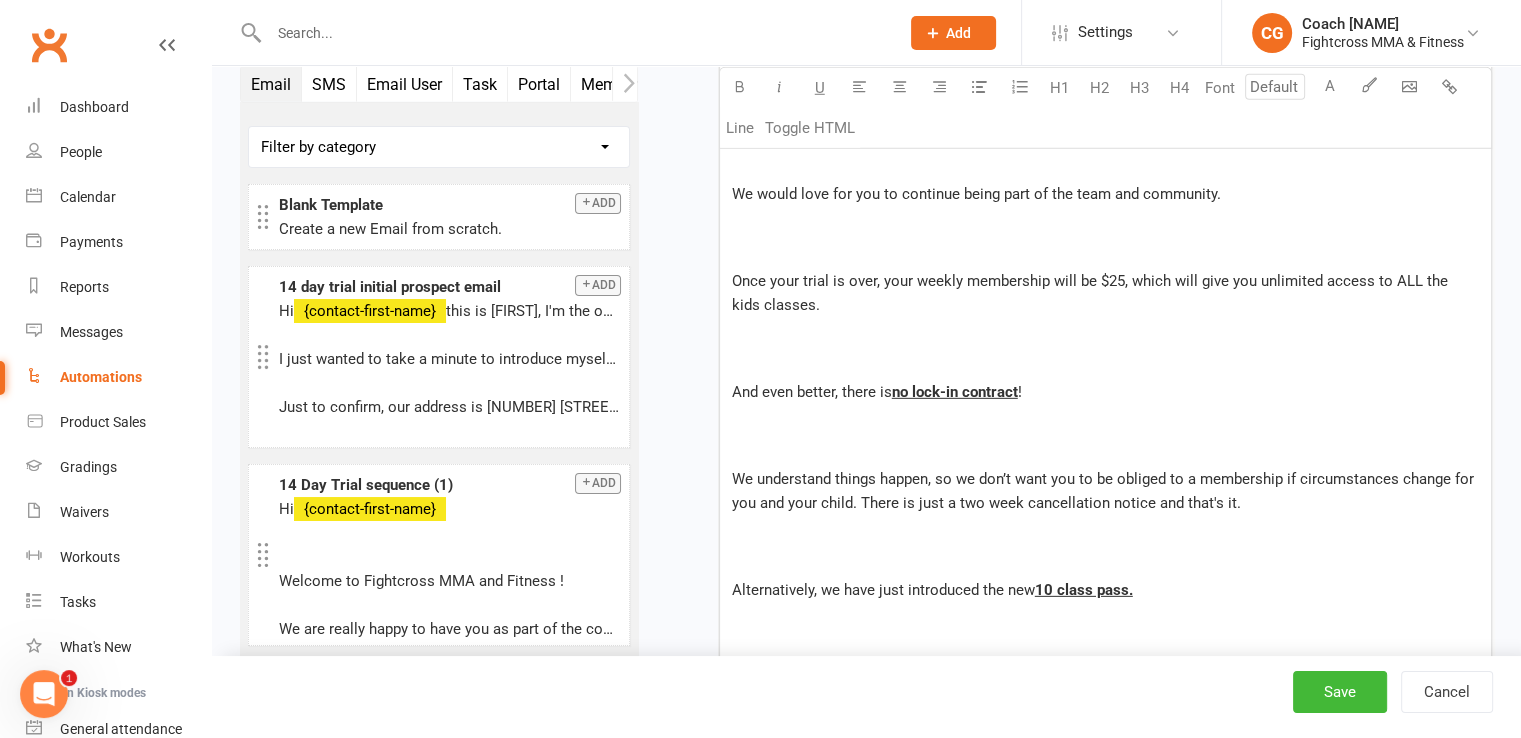 click on "Once your trial is over, your weekly membership will be $25, which will give you unlimited access to ALL the kids classes." at bounding box center (1092, 293) 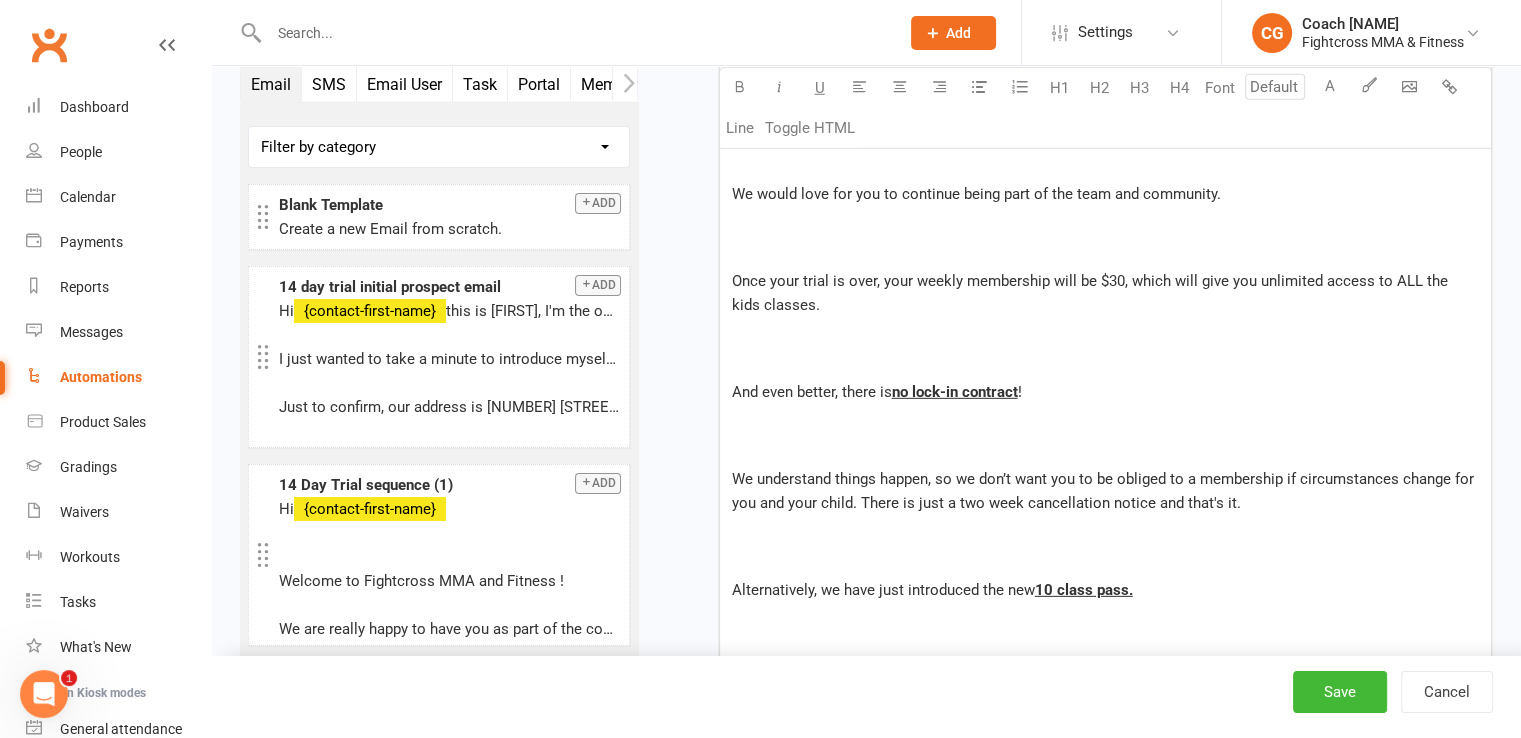 click on "Once your trial is over, your weekly membership will be $30, which will give you unlimited access to ALL the kids classes." at bounding box center (1092, 293) 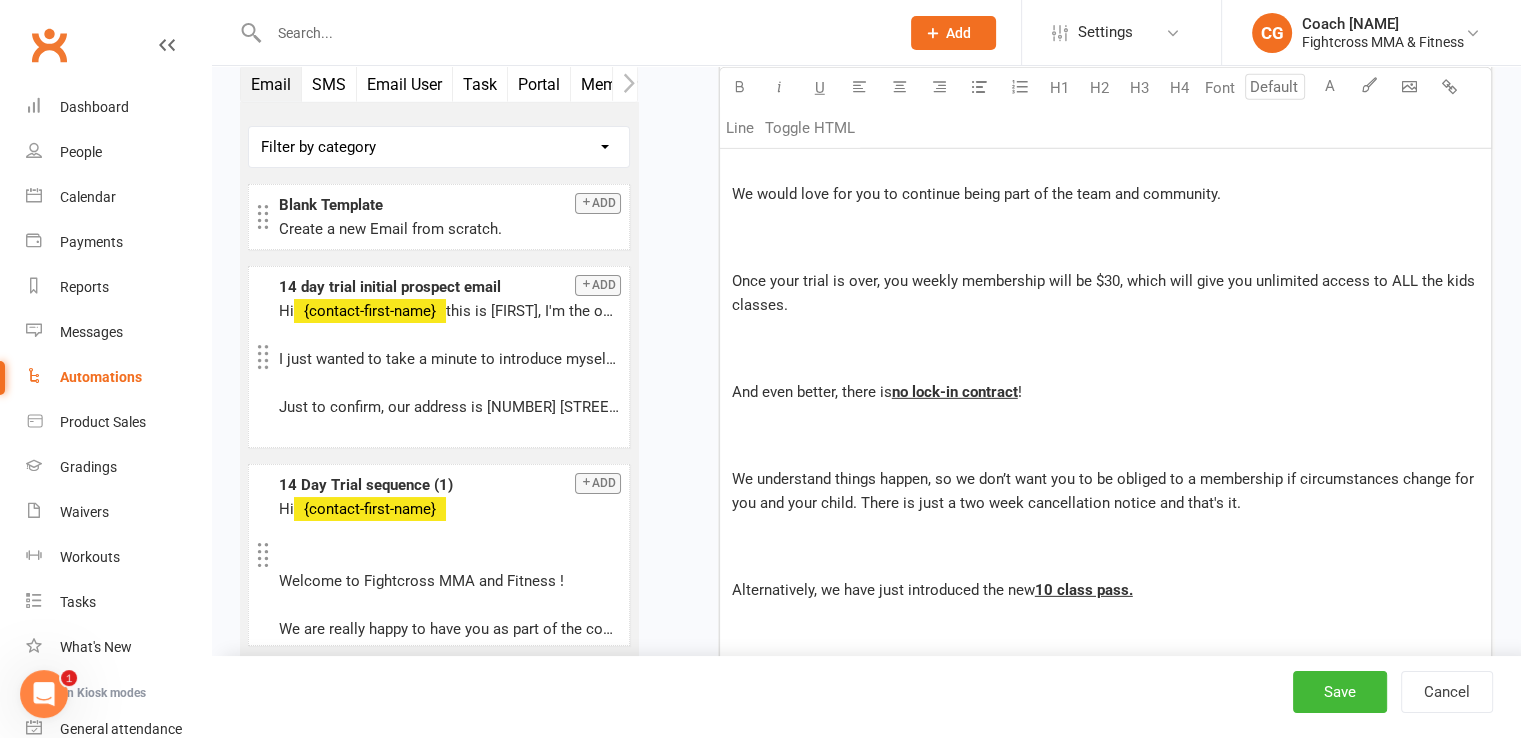 type 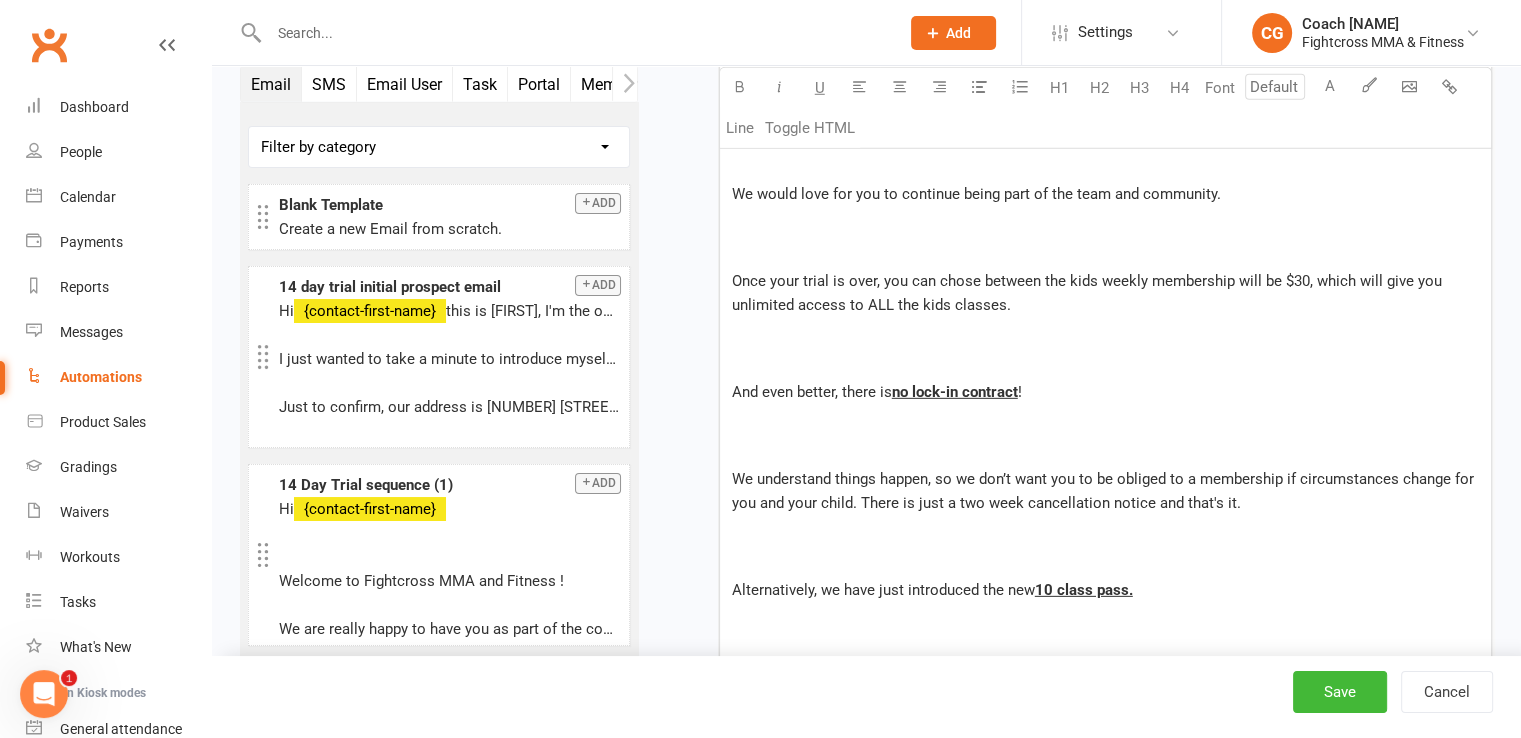 click on "Once your trial is over, you can chose between the kids weekly membership will be $30, which will give you unlimited access to ALL the kids classes." at bounding box center (1089, 293) 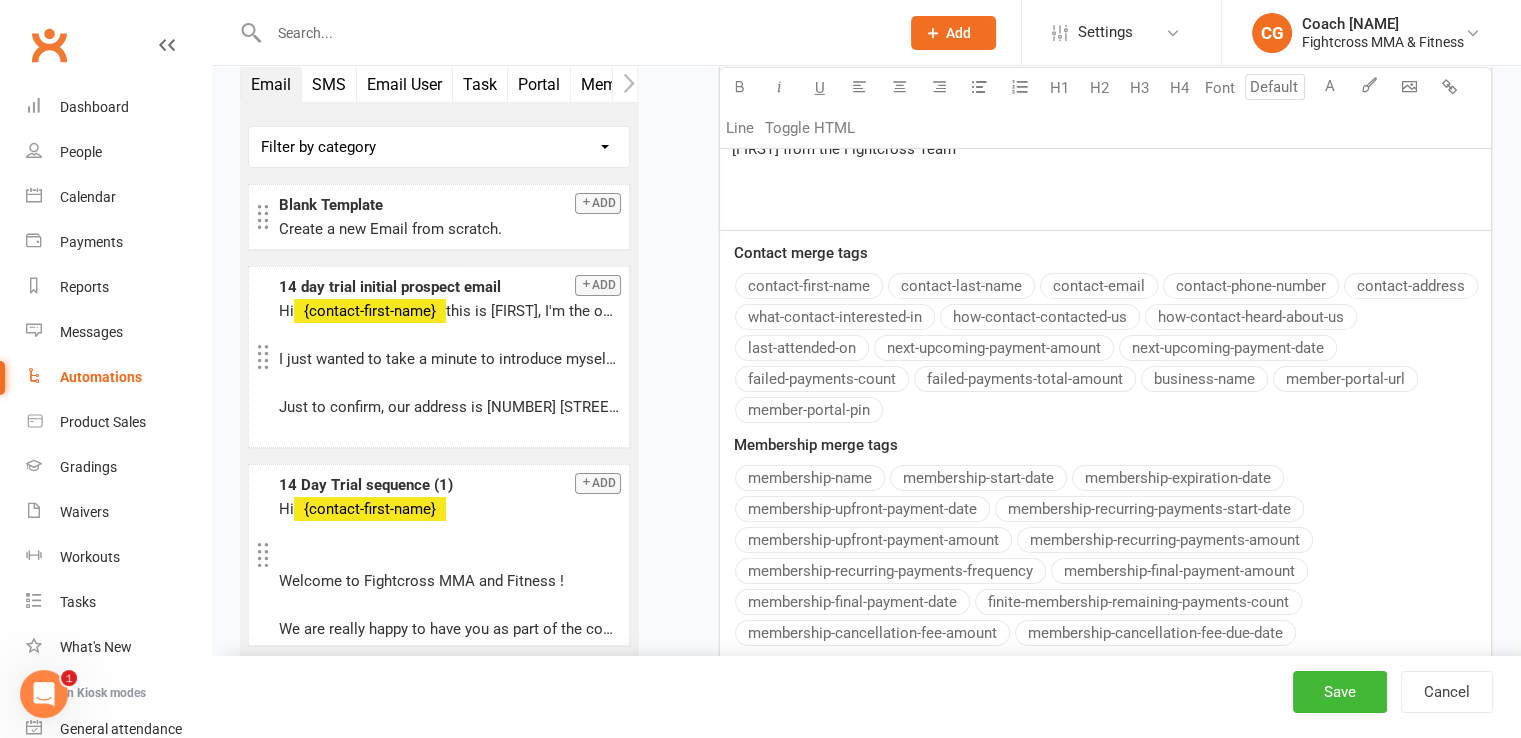 scroll, scrollTop: 6830, scrollLeft: 0, axis: vertical 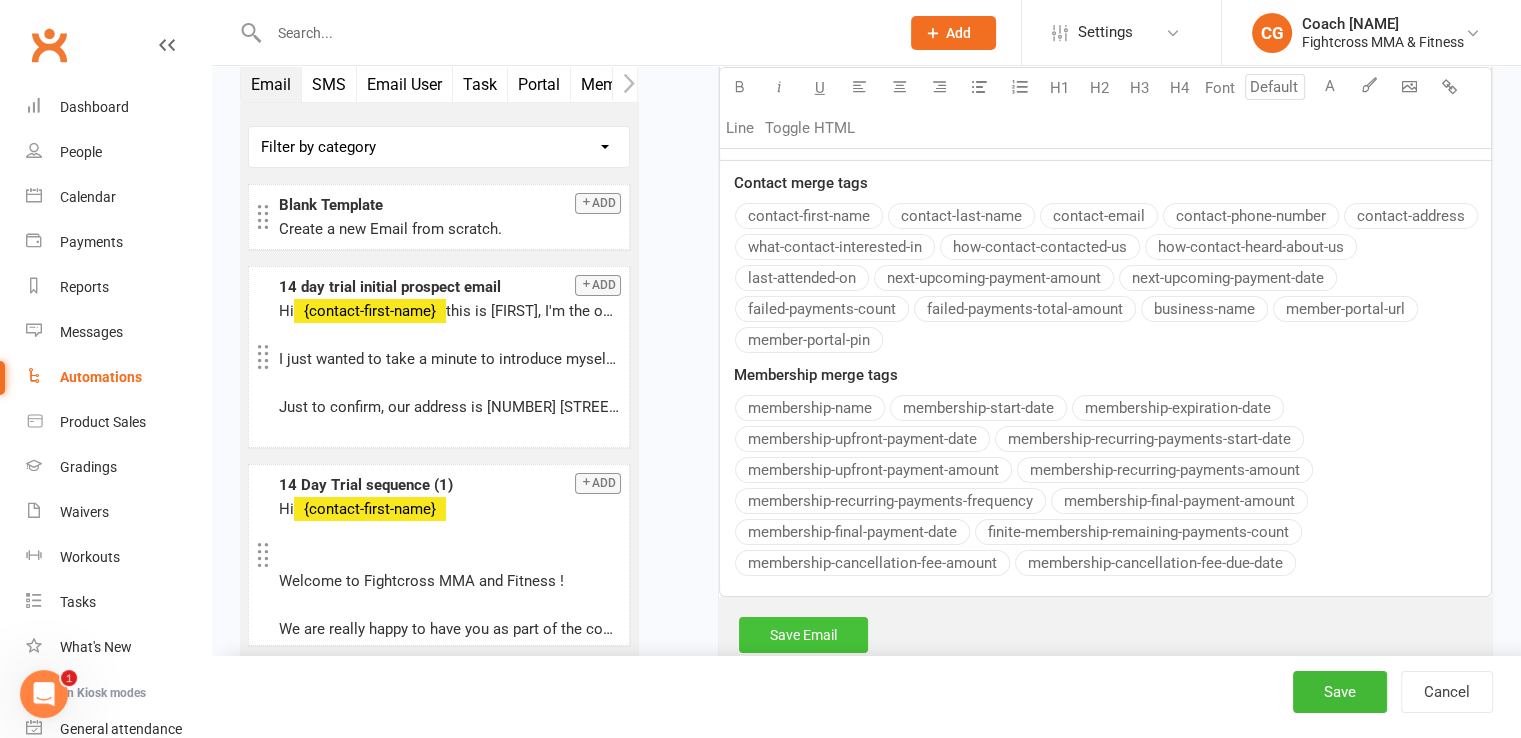 click on "Save Email" at bounding box center (803, 635) 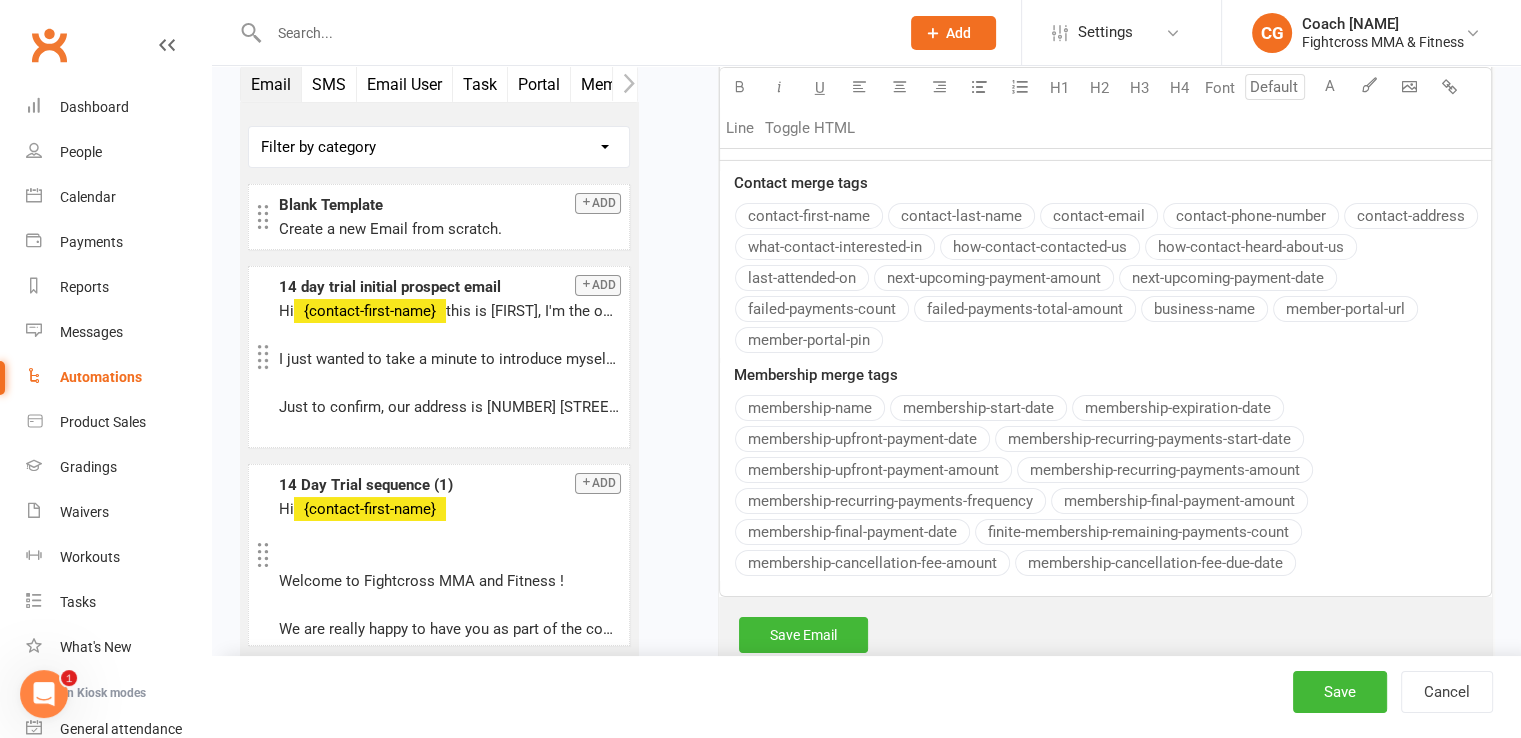 scroll, scrollTop: 5901, scrollLeft: 0, axis: vertical 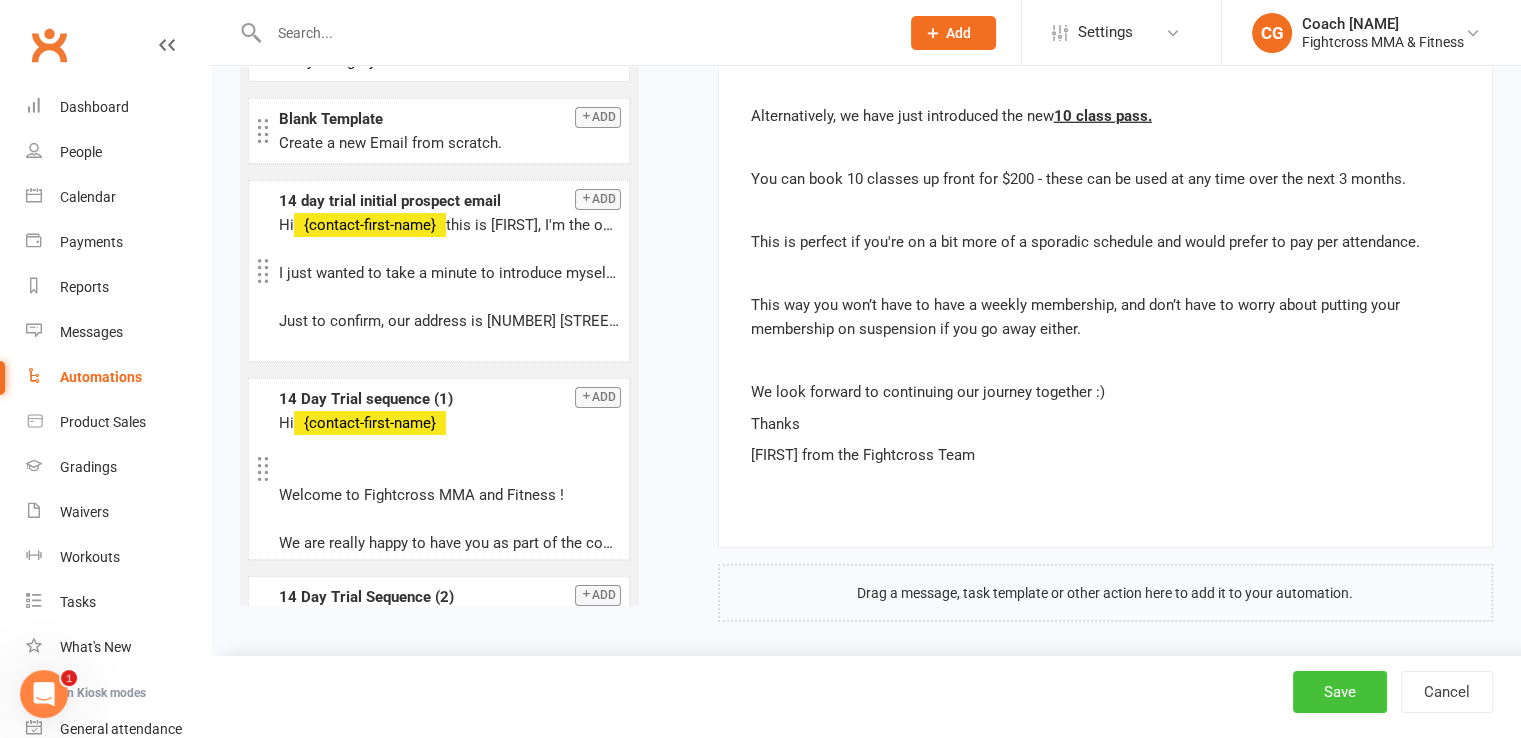click on "Save" at bounding box center [1340, 692] 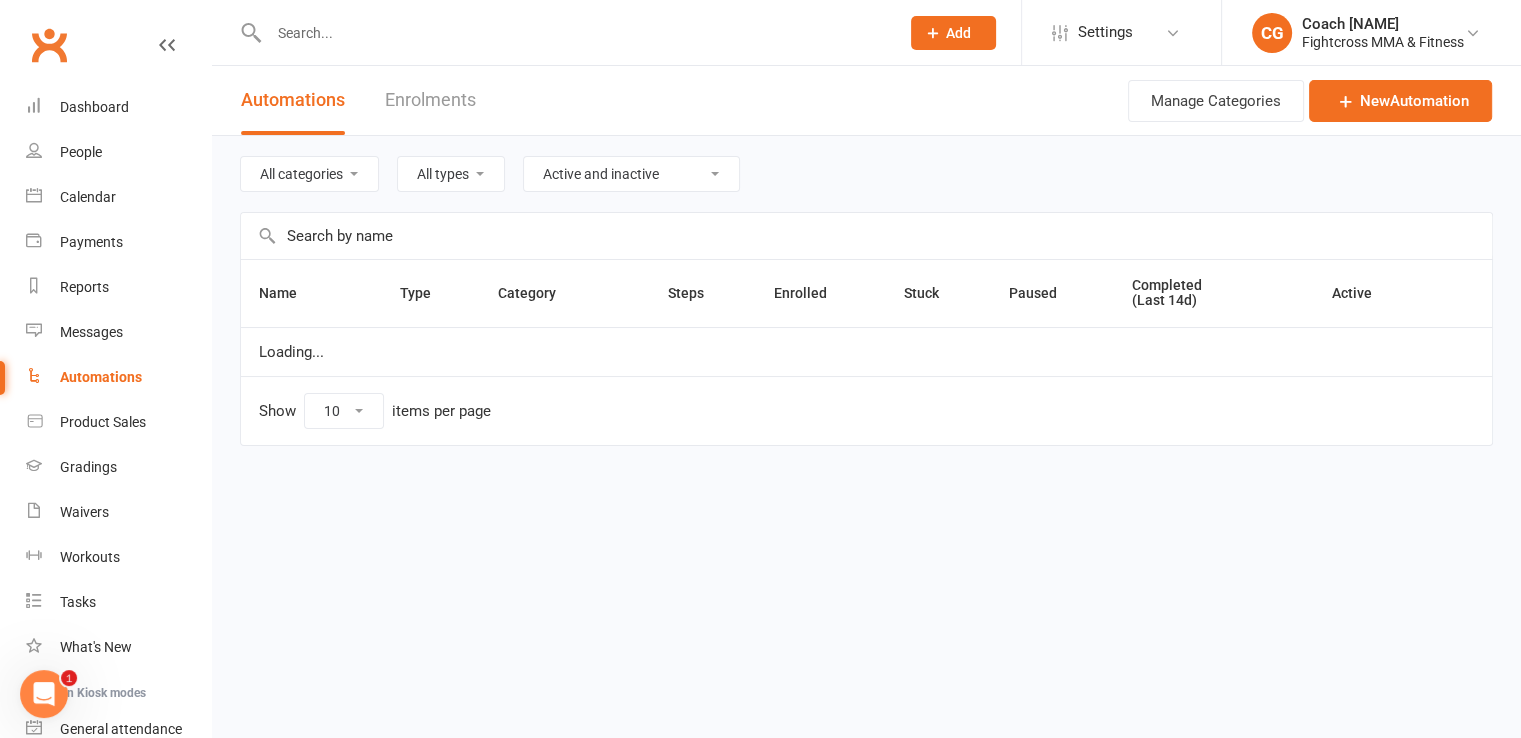 scroll, scrollTop: 0, scrollLeft: 0, axis: both 